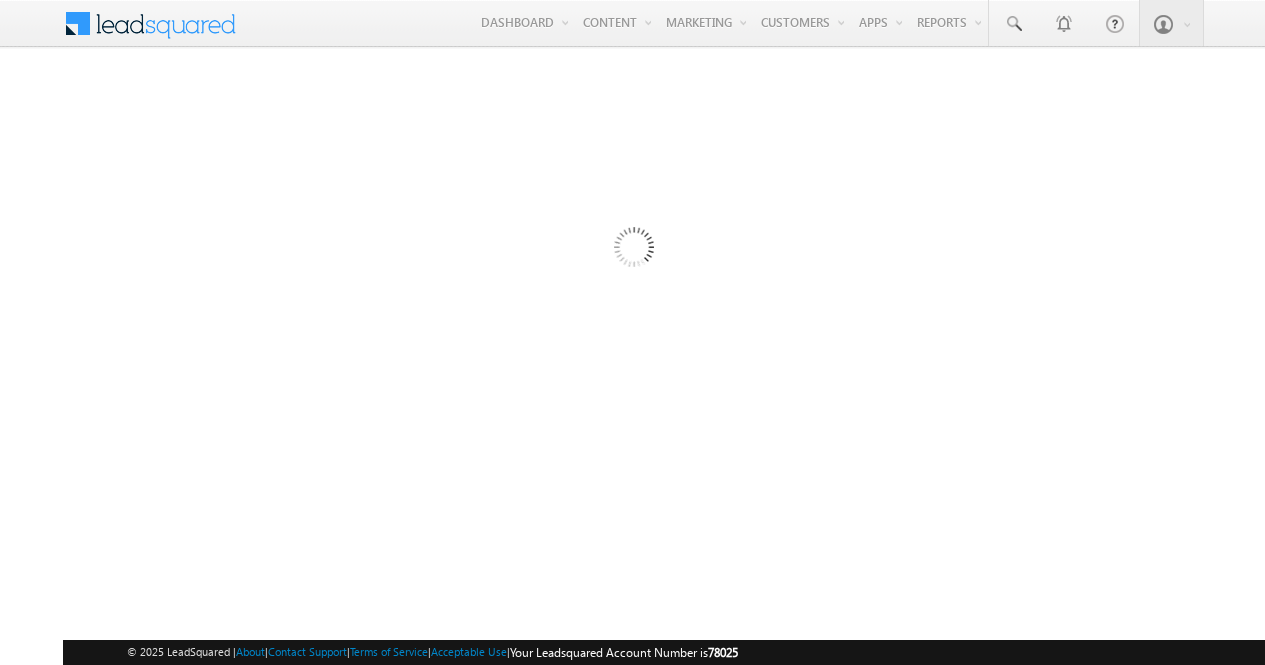 scroll, scrollTop: 0, scrollLeft: 0, axis: both 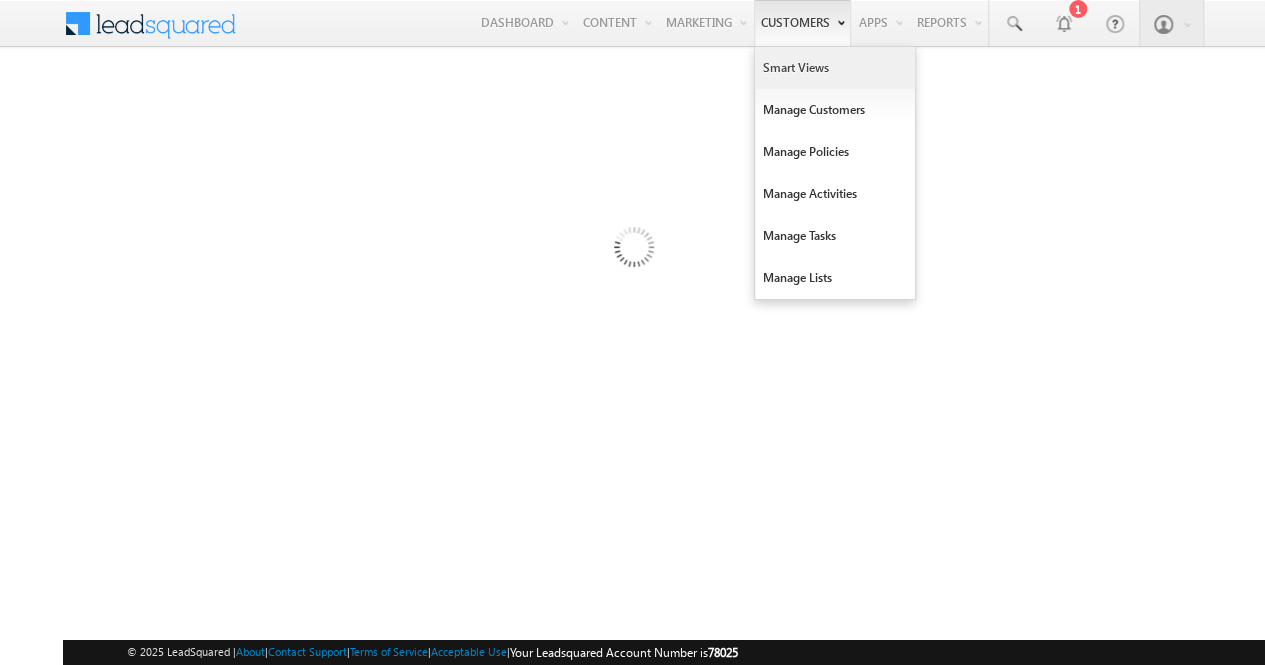 click on "Smart Views" at bounding box center [835, 68] 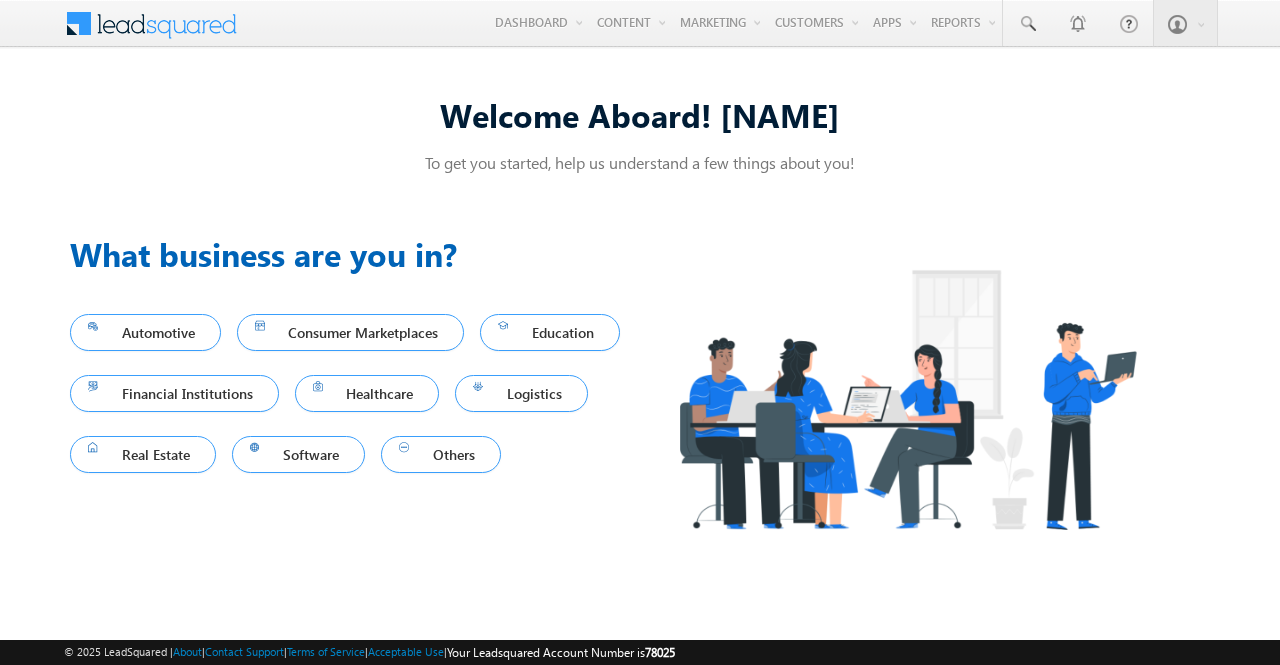 scroll, scrollTop: 0, scrollLeft: 0, axis: both 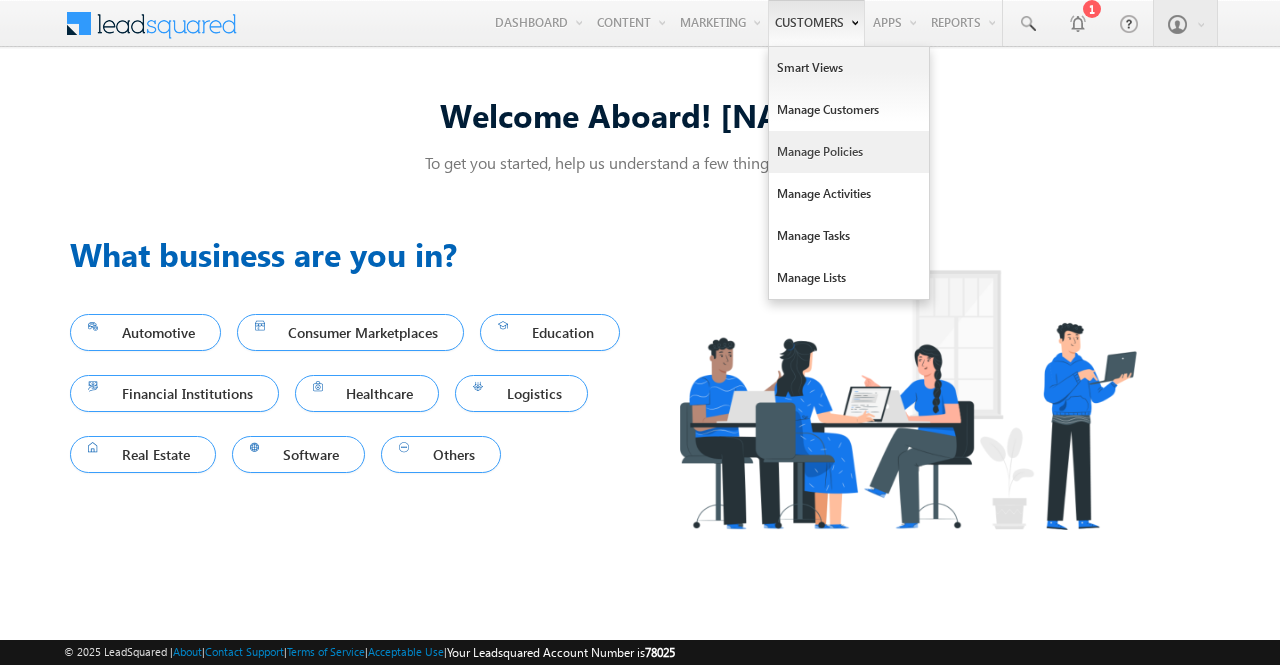 click on "Manage Policies" at bounding box center [849, 152] 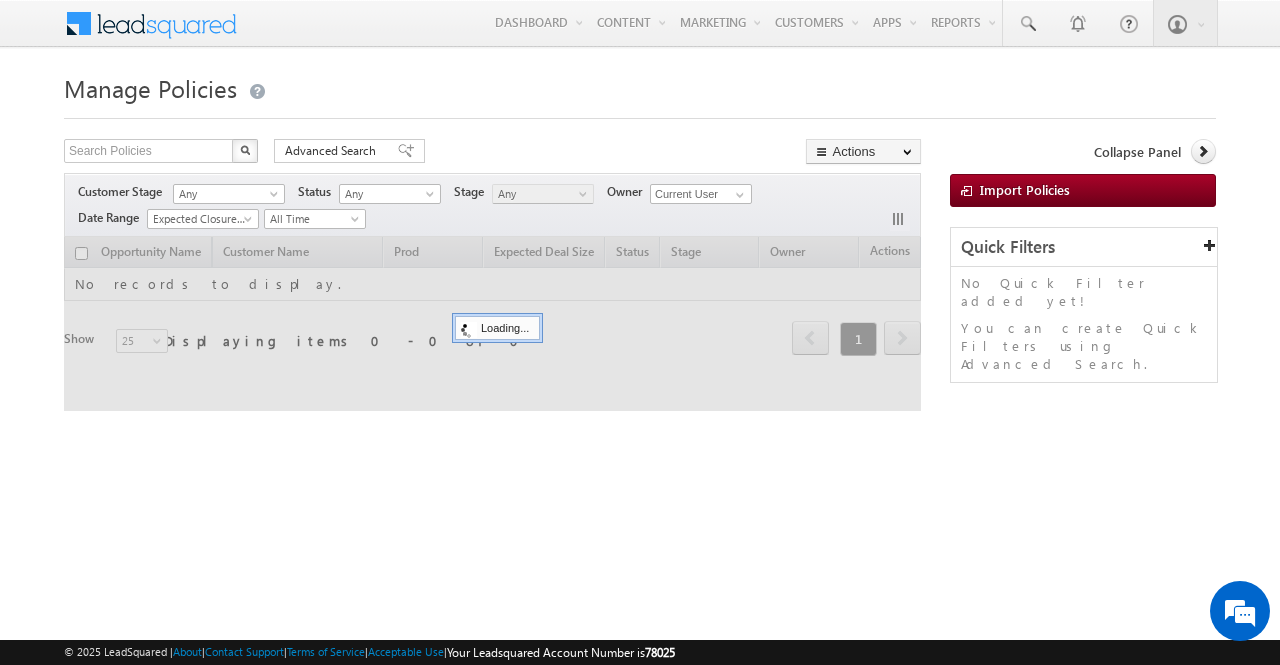 scroll, scrollTop: 0, scrollLeft: 0, axis: both 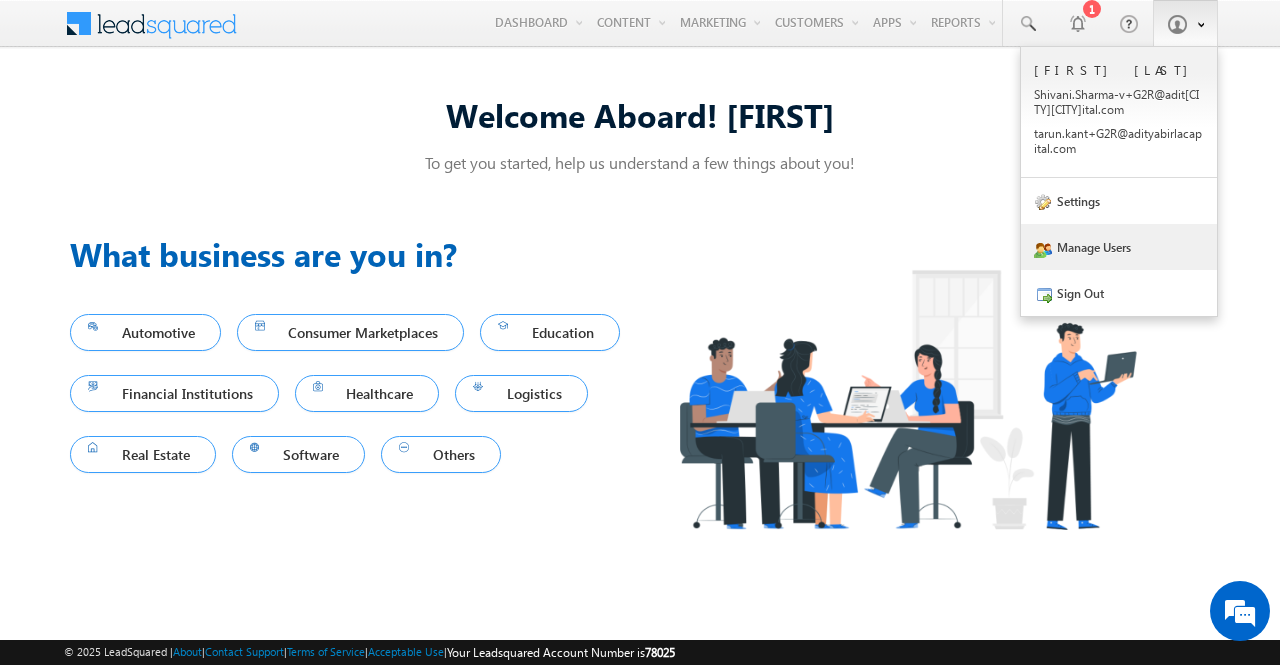 click on "Manage Users" at bounding box center (1119, 247) 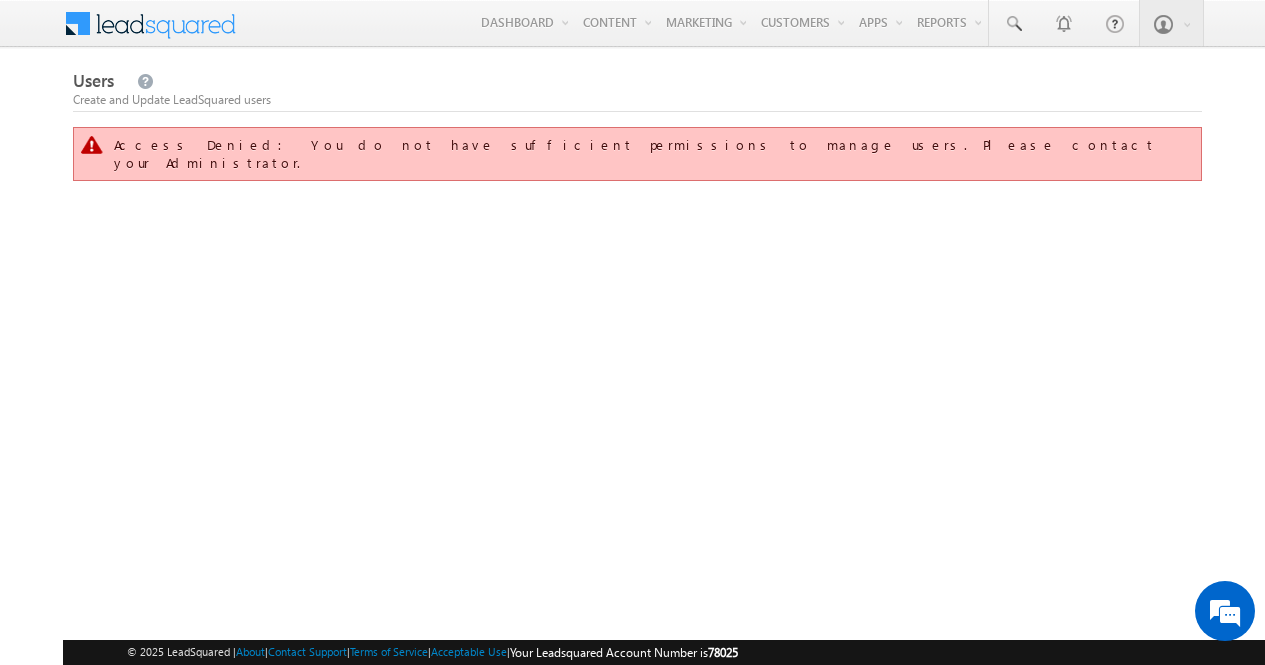scroll, scrollTop: 0, scrollLeft: 0, axis: both 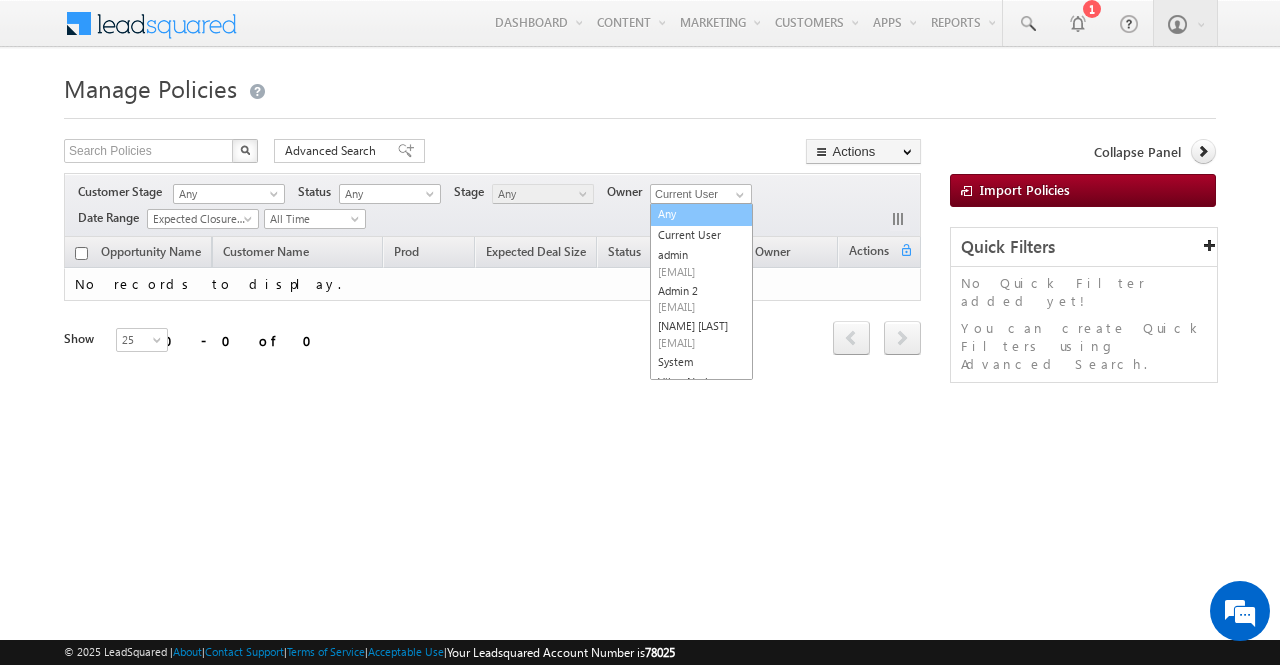click on "Any" at bounding box center [701, 214] 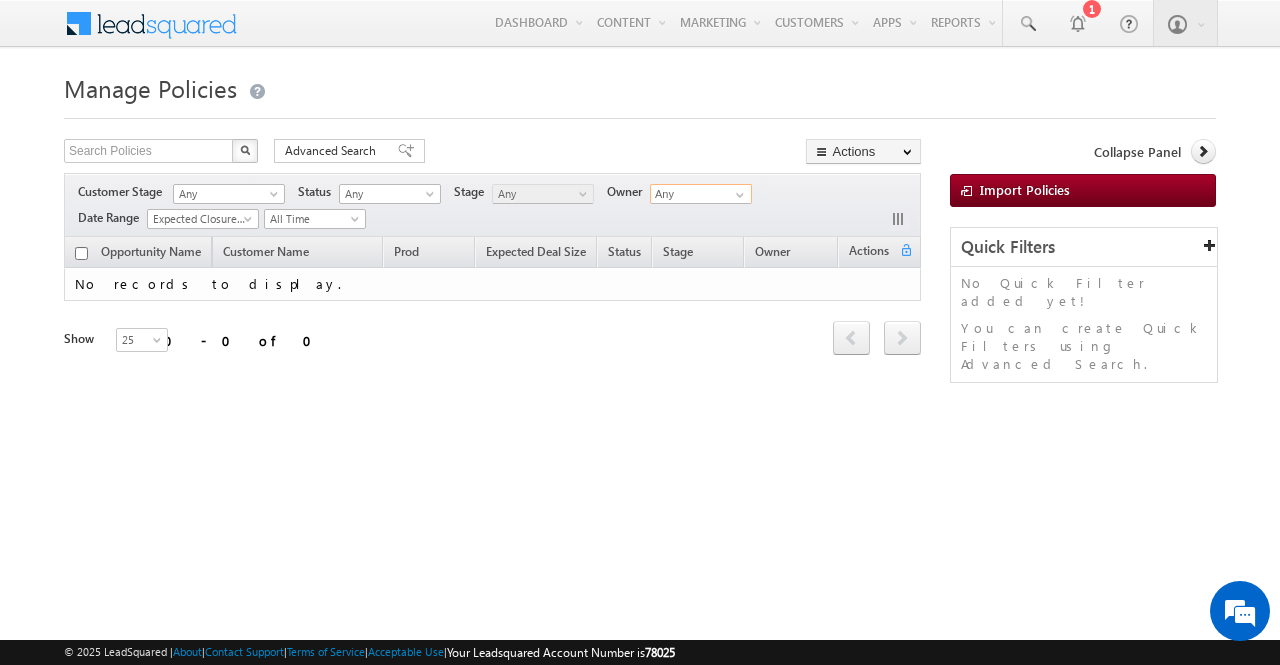 scroll, scrollTop: 0, scrollLeft: 0, axis: both 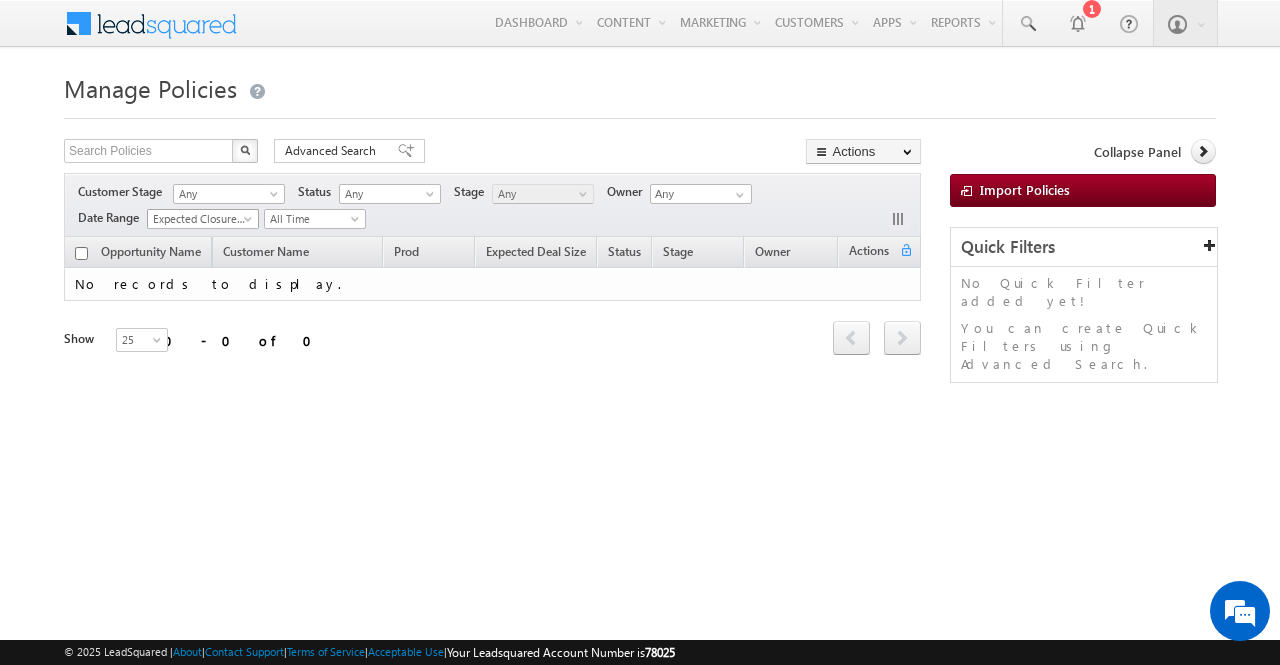click at bounding box center [250, 223] 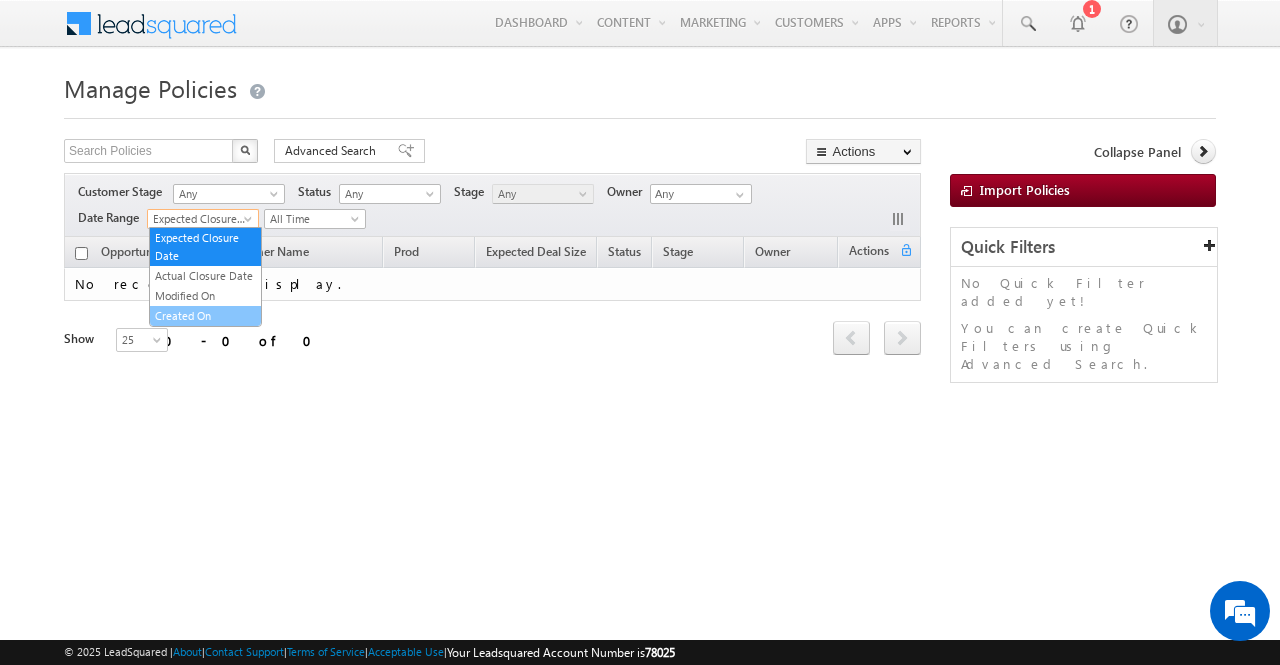 click on "Created On" at bounding box center (205, 316) 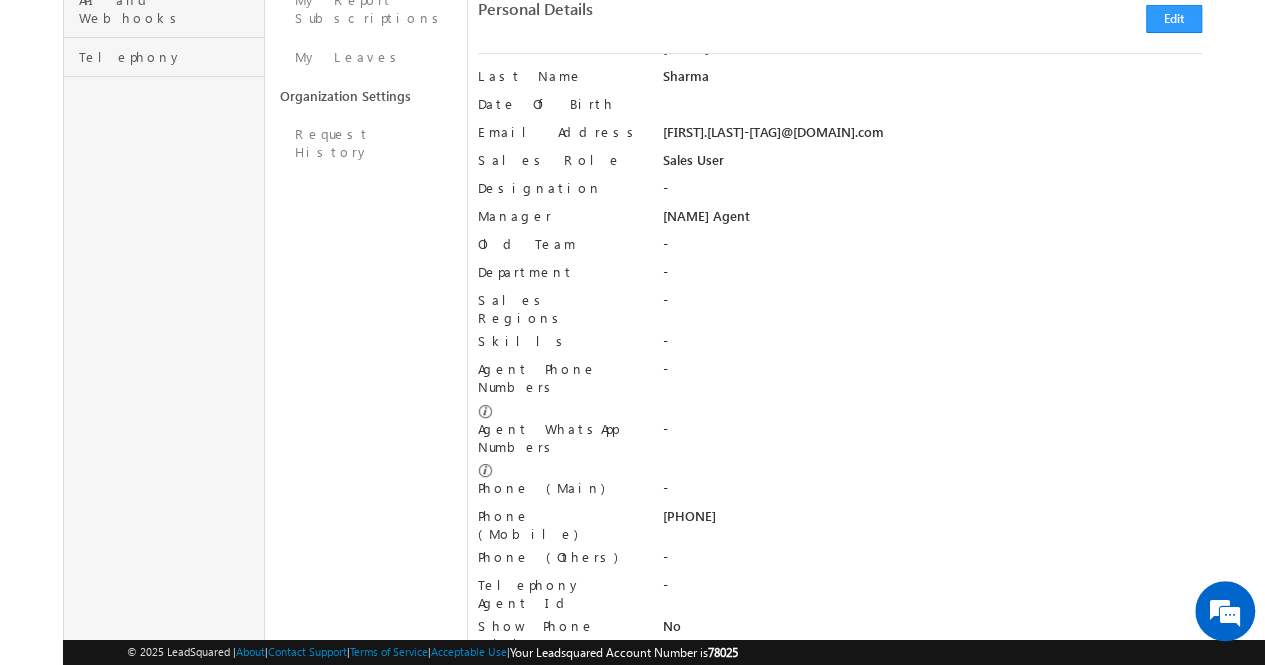 scroll, scrollTop: 355, scrollLeft: 0, axis: vertical 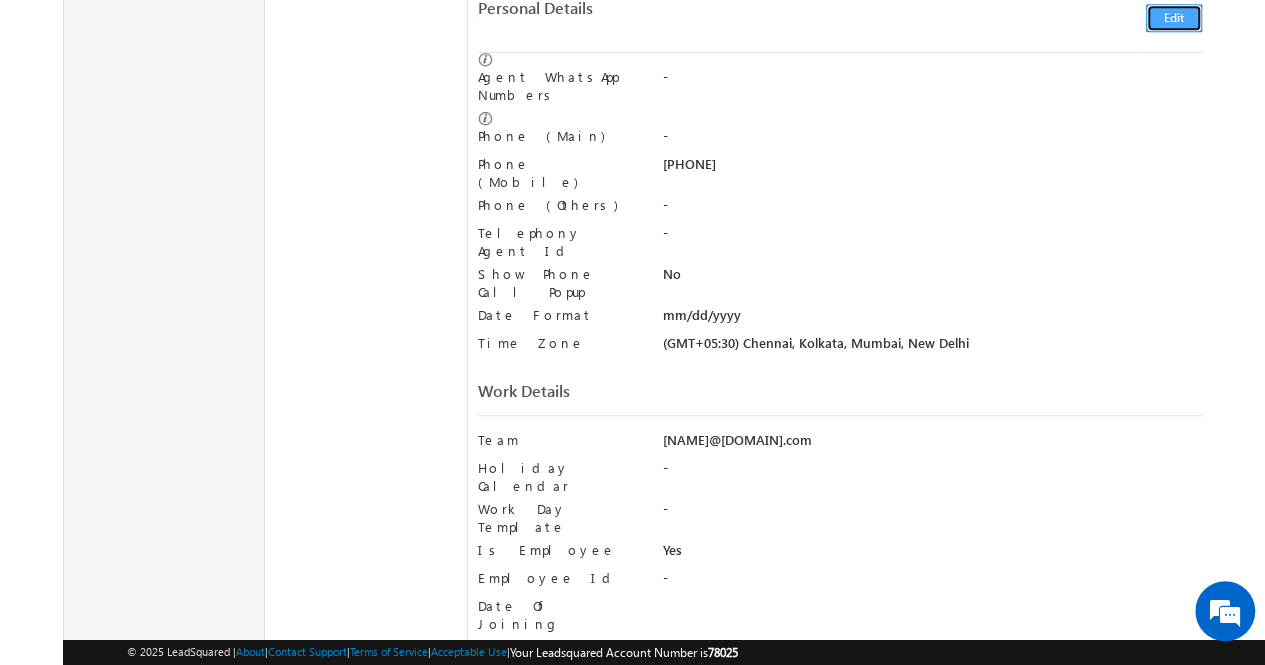 click on "Edit" at bounding box center [1174, 19] 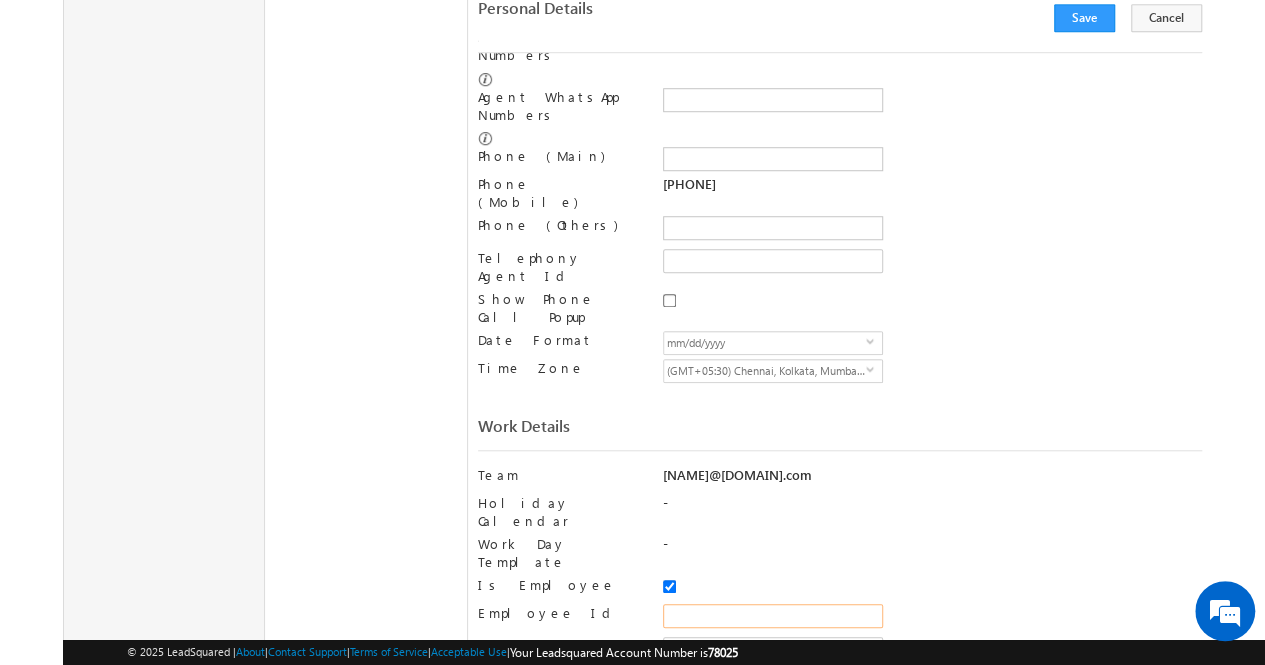 click on "Employee Id" at bounding box center (773, 616) 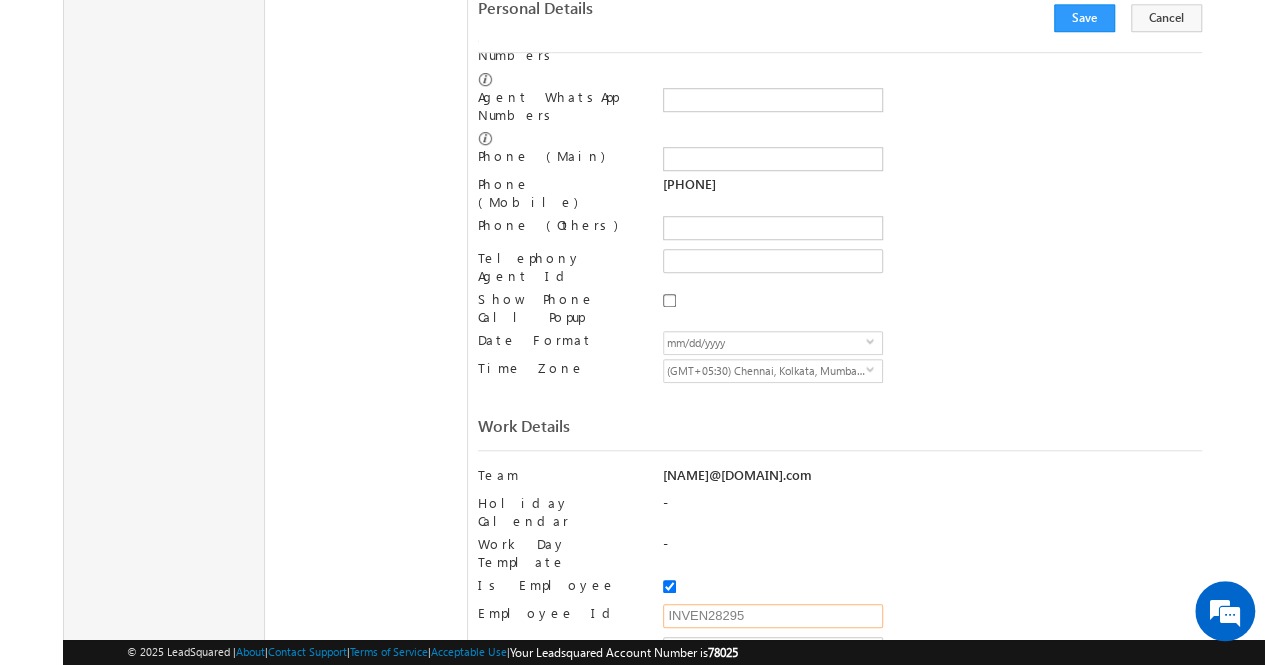 type on "INVEN28295" 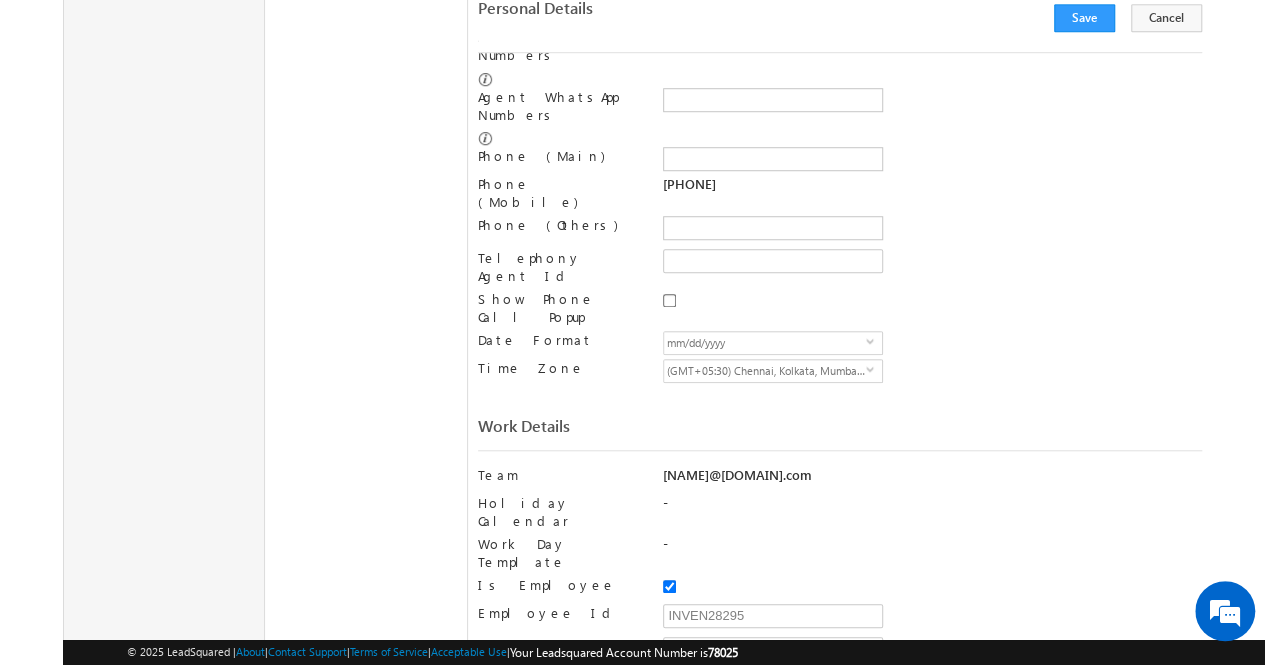 click on "INVEN28295" at bounding box center [932, 620] 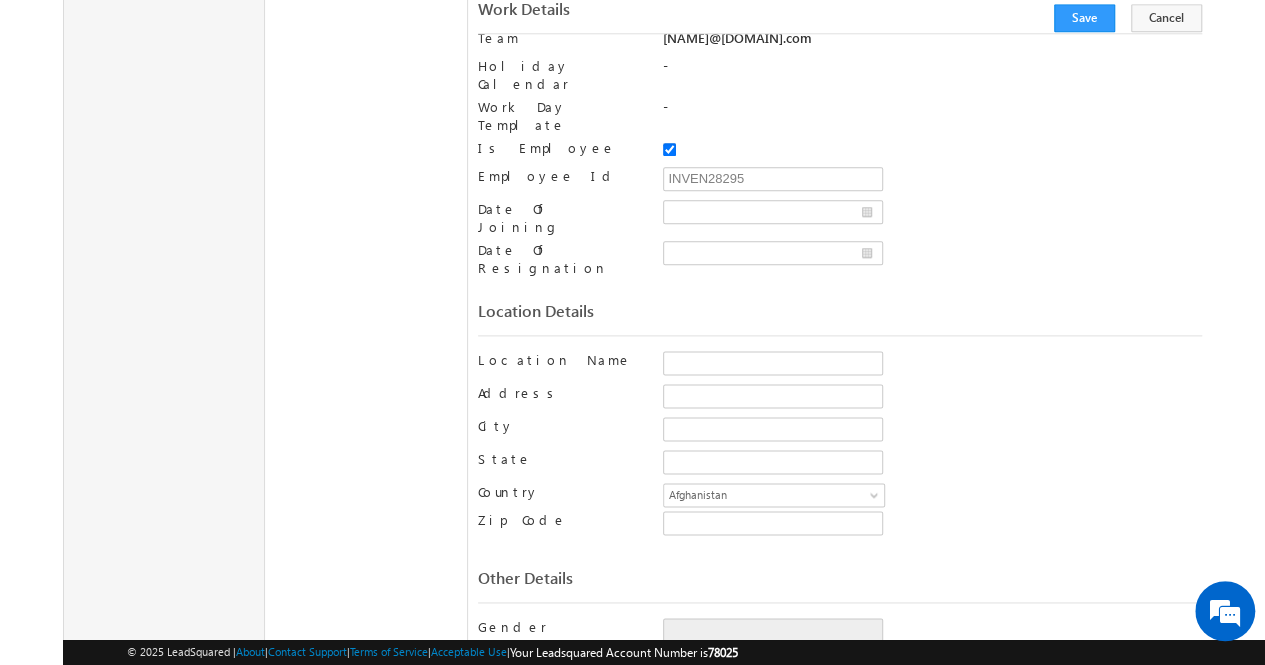 scroll, scrollTop: 1123, scrollLeft: 0, axis: vertical 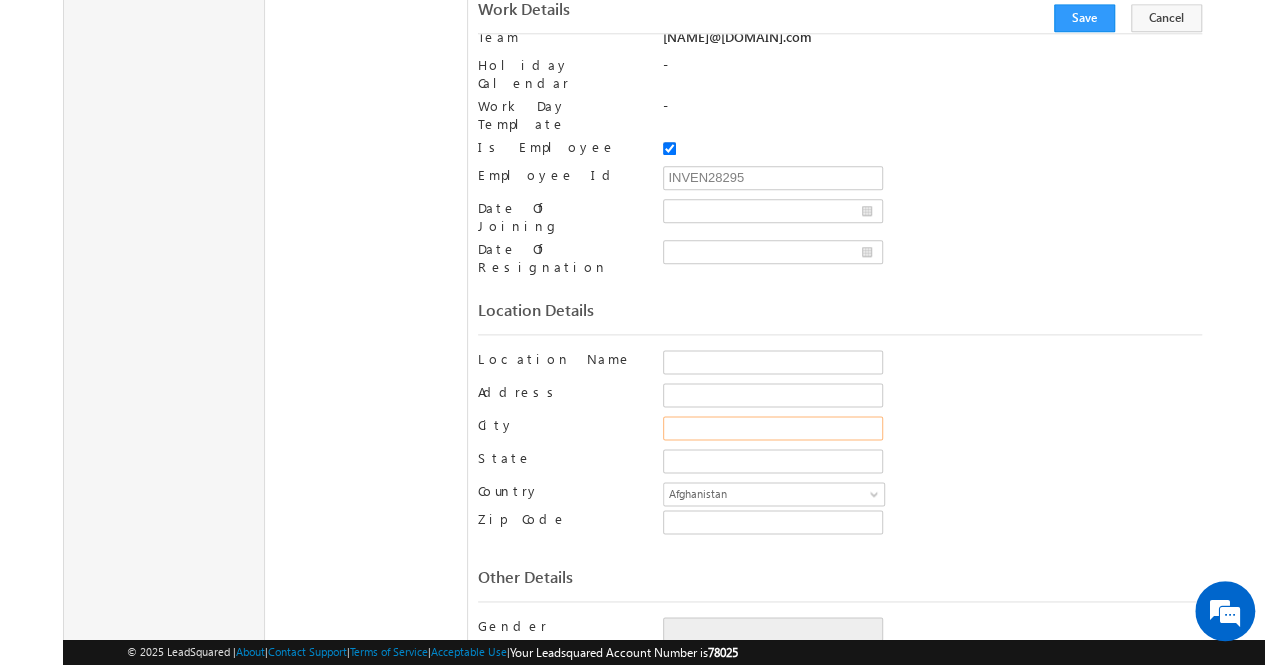 click on "City" at bounding box center (773, 428) 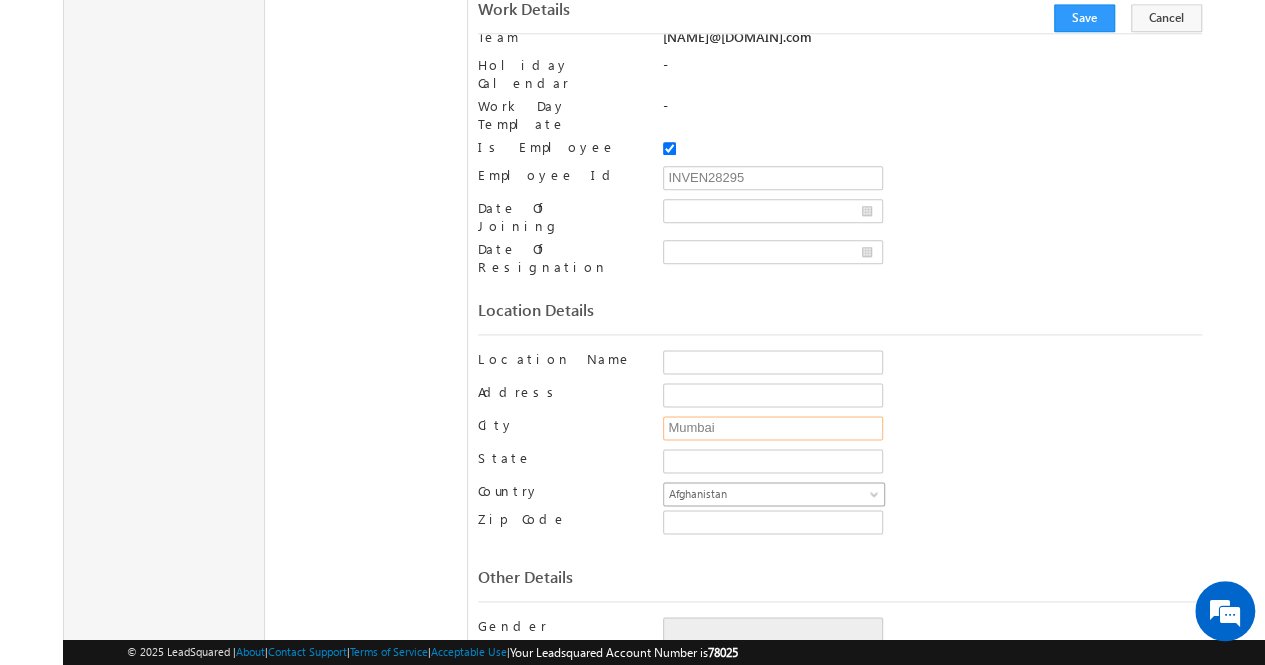 type on "Mumbai" 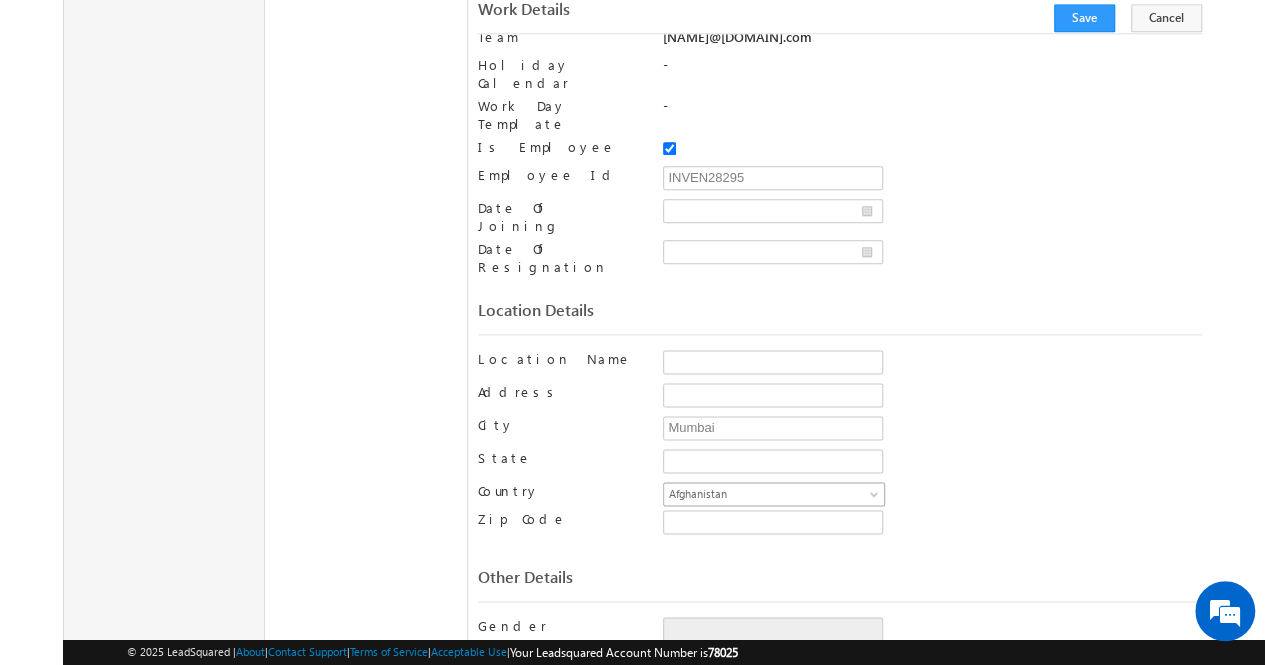 click at bounding box center (876, 498) 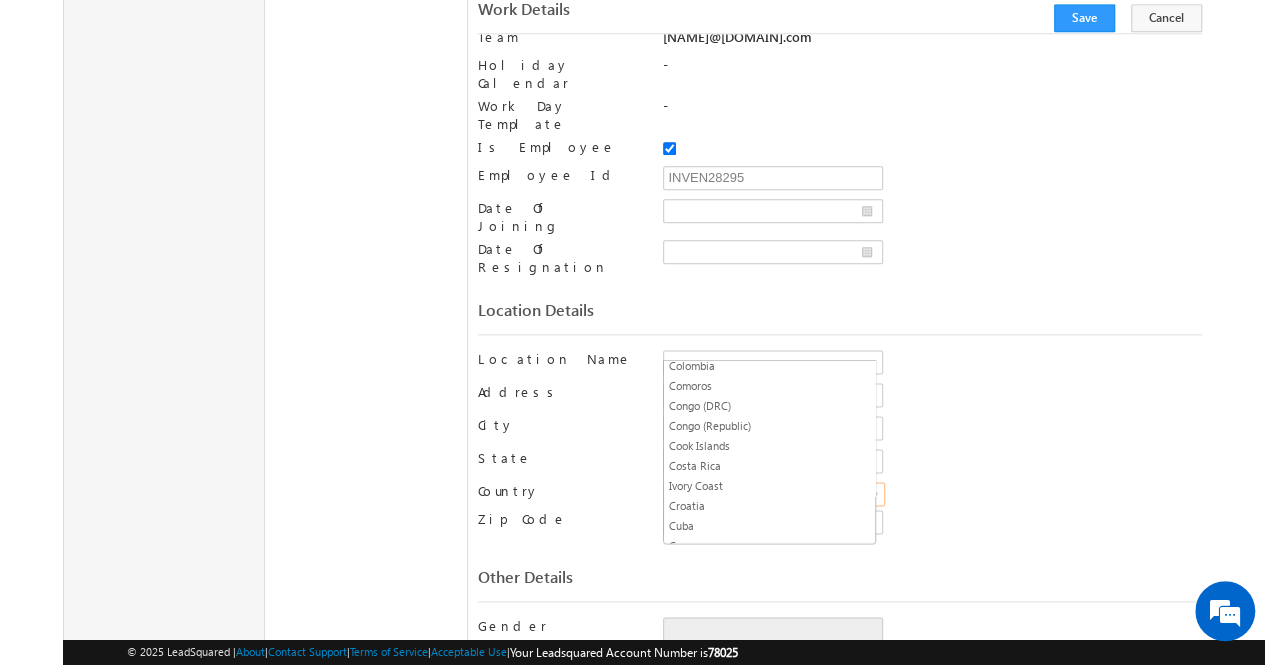 scroll, scrollTop: 1716, scrollLeft: 0, axis: vertical 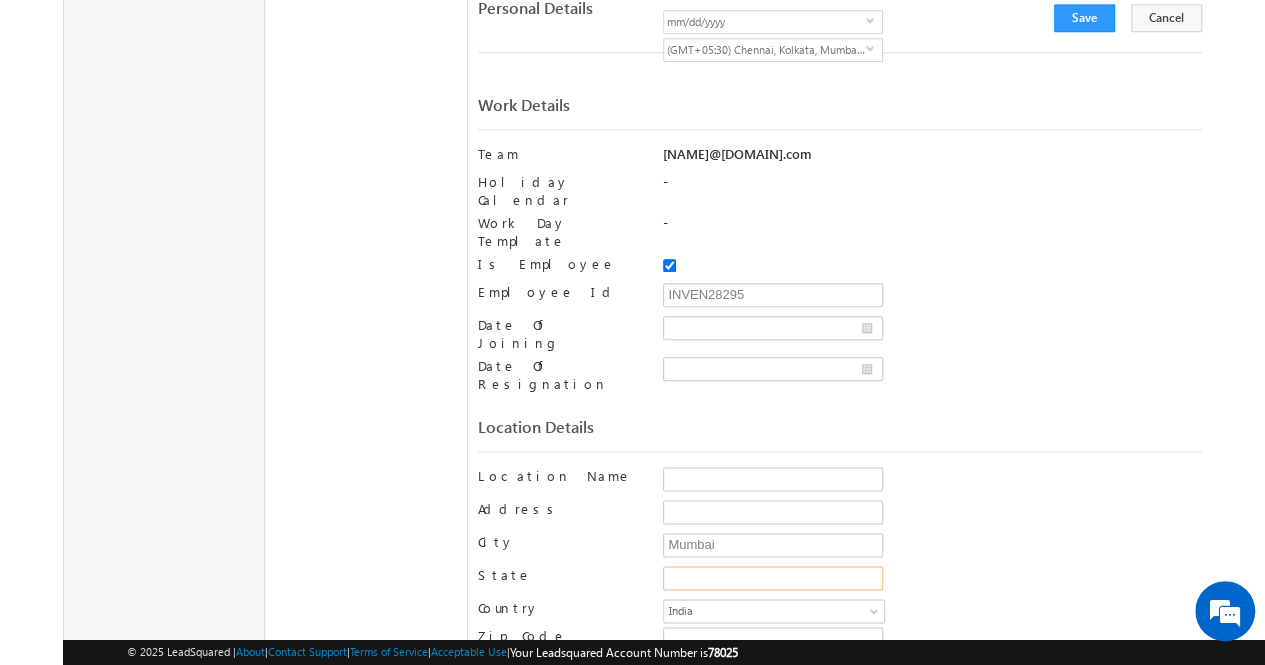 click on "State" at bounding box center [773, 578] 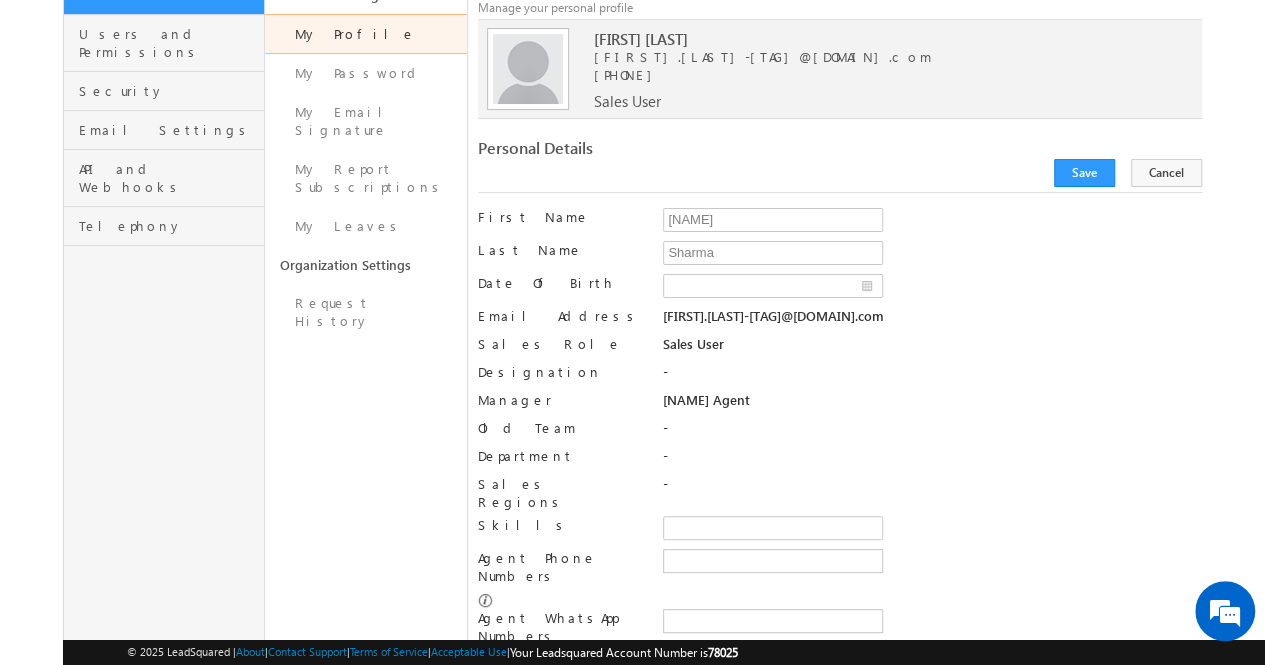 scroll, scrollTop: 162, scrollLeft: 0, axis: vertical 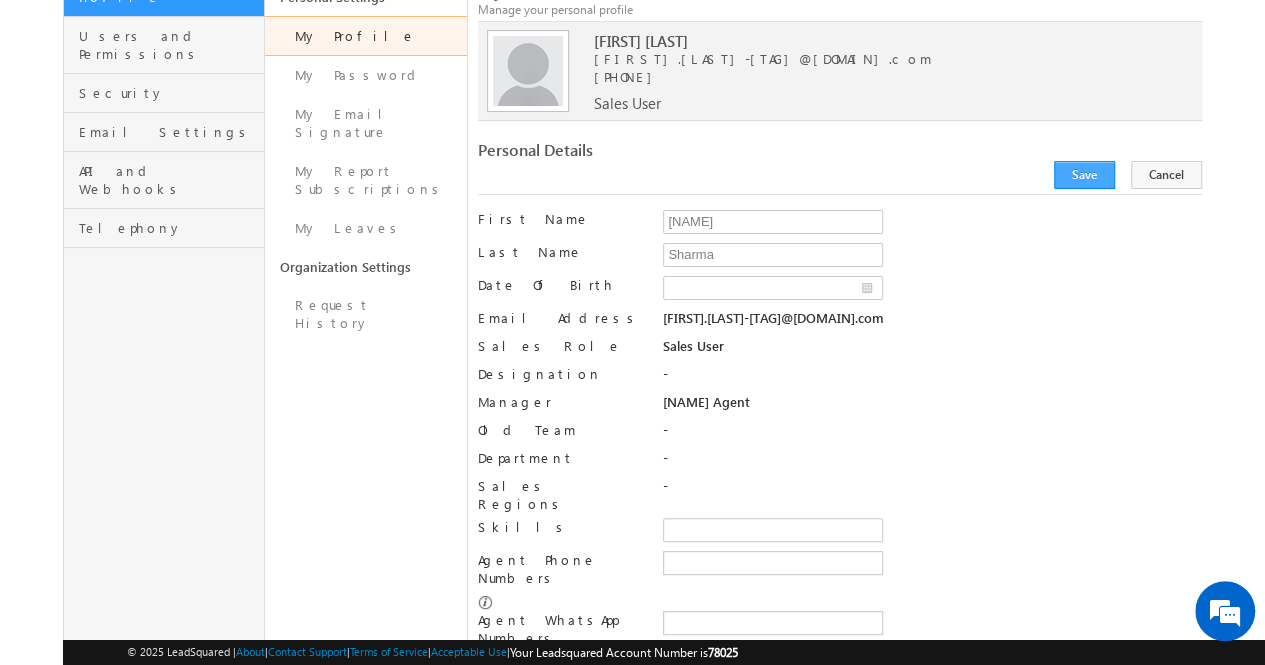 type on "Maharashtra" 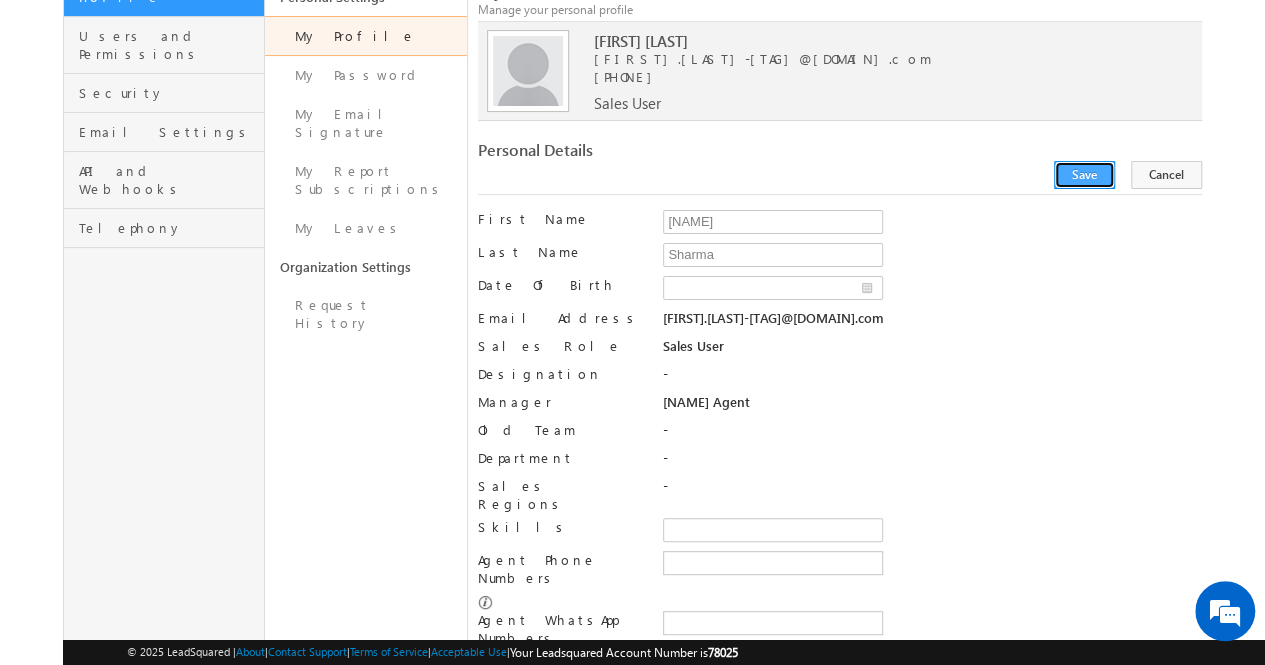 click on "Save" at bounding box center (1084, 175) 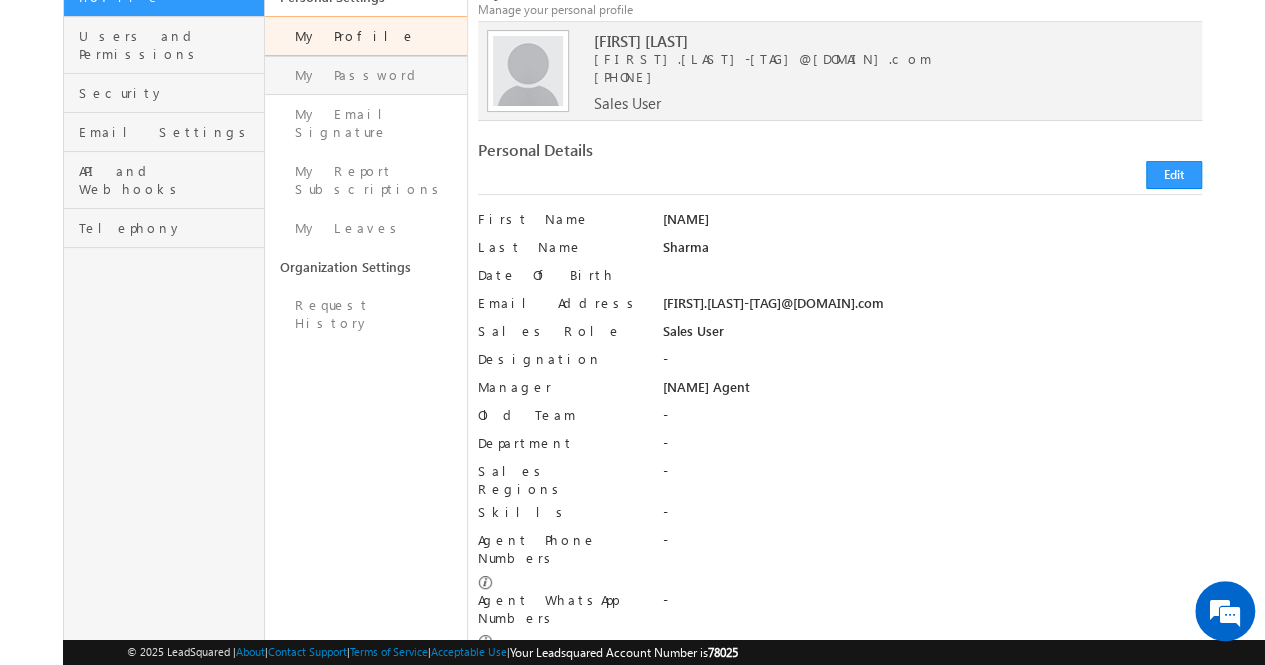 scroll, scrollTop: 0, scrollLeft: 0, axis: both 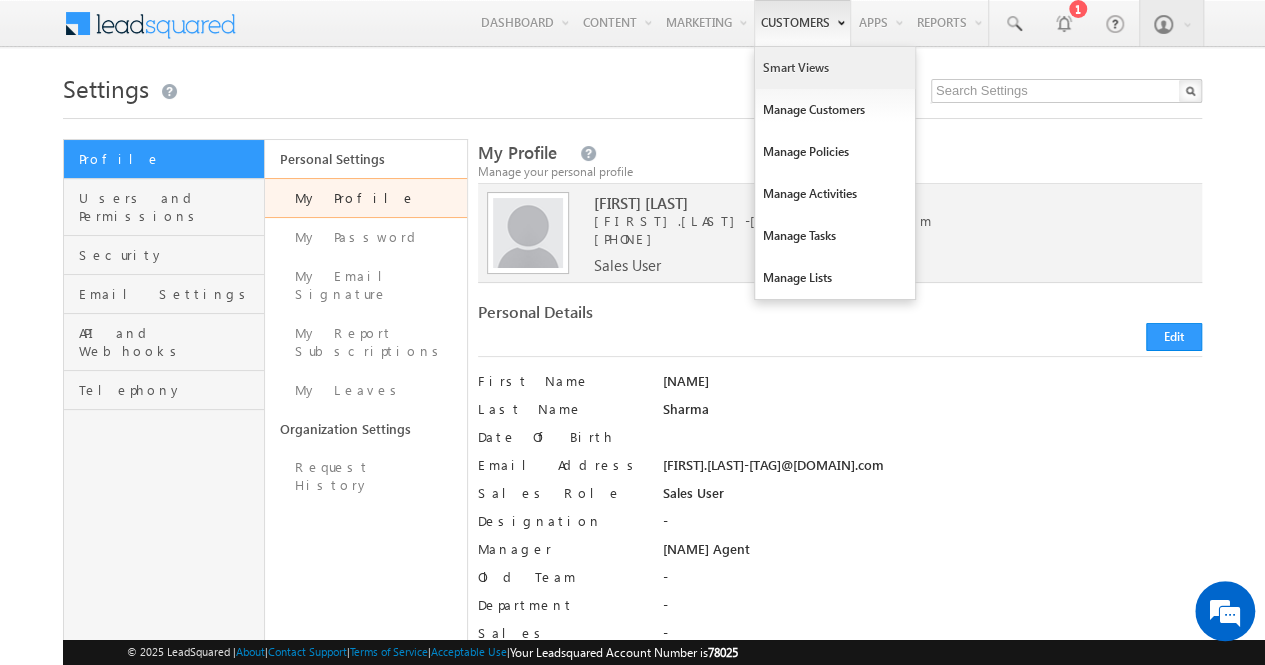 click on "Smart Views" at bounding box center (835, 68) 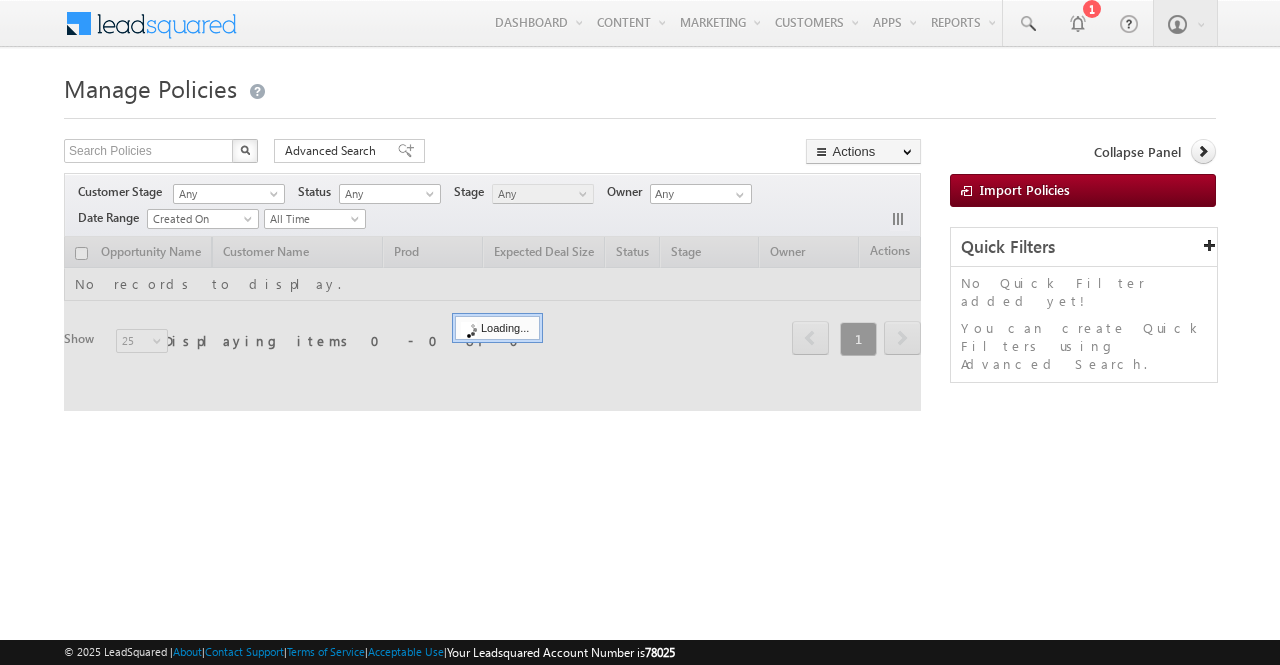 scroll, scrollTop: 0, scrollLeft: 0, axis: both 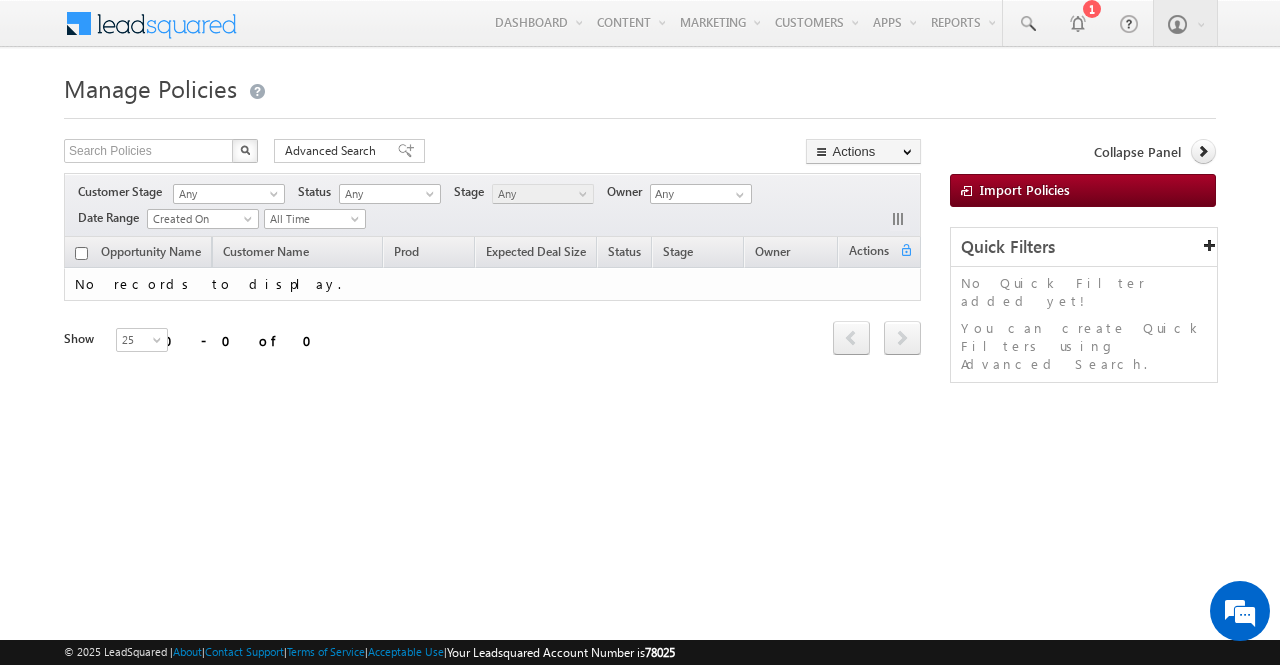 click on "You can create Quick Filters using Advanced Search." at bounding box center [1084, 346] 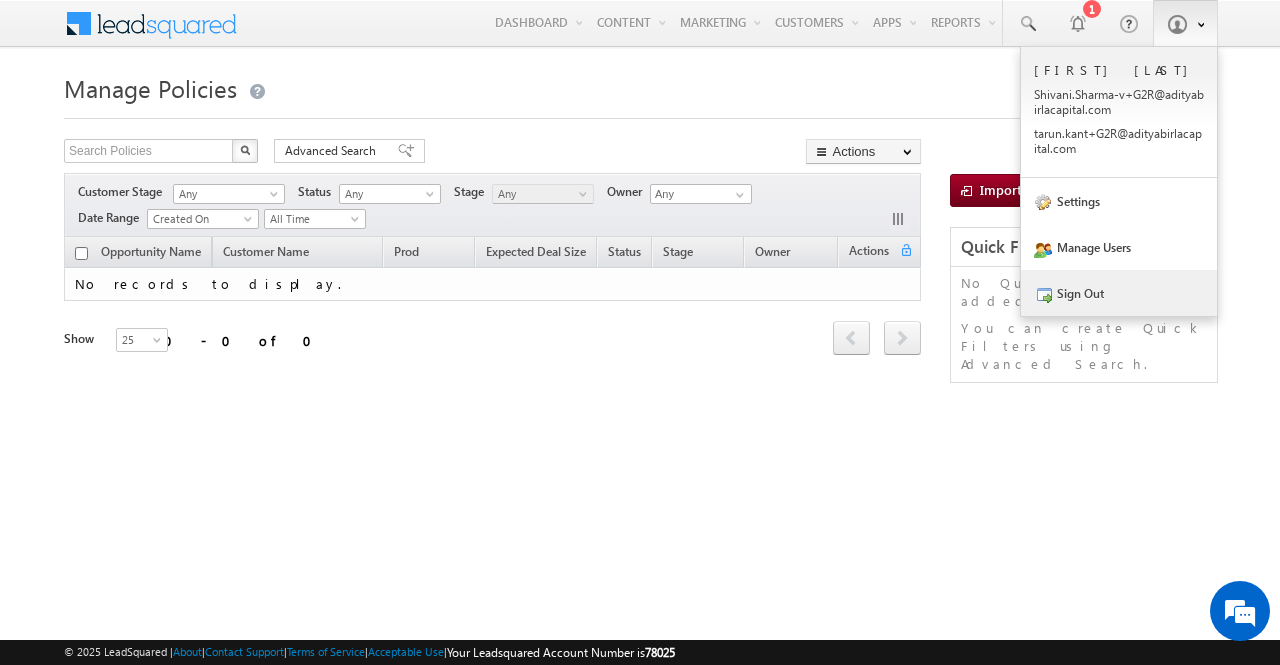 click on "Sign Out" at bounding box center (1119, 293) 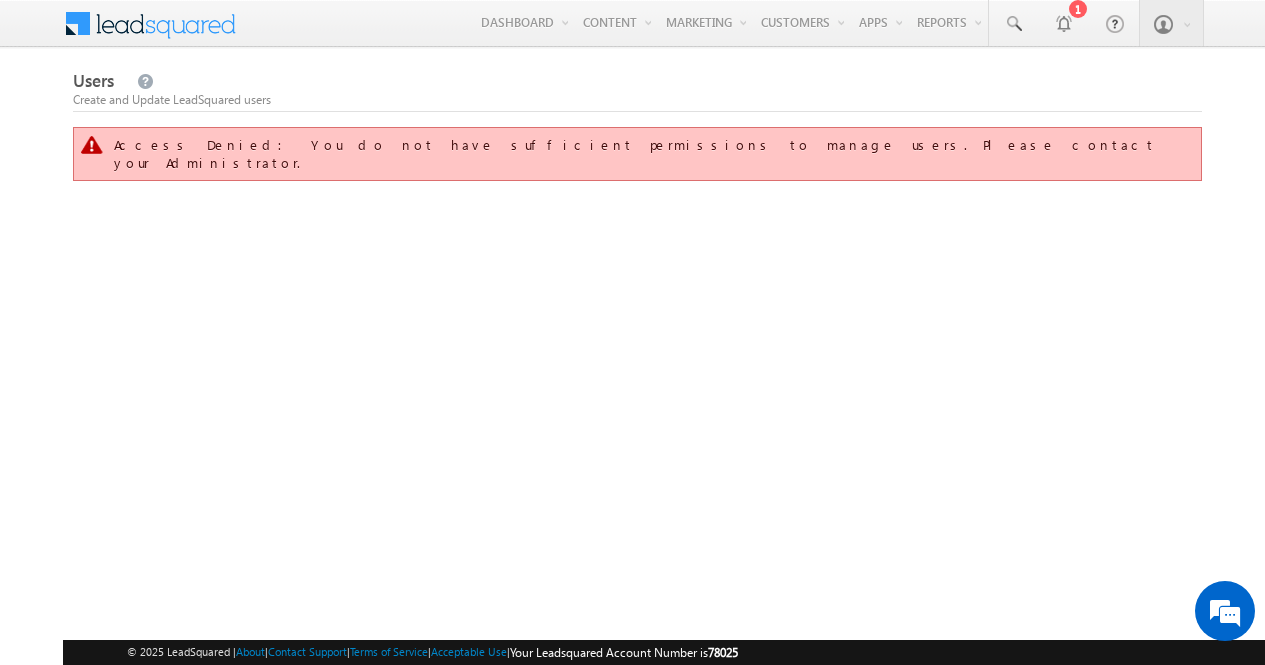scroll, scrollTop: 0, scrollLeft: 0, axis: both 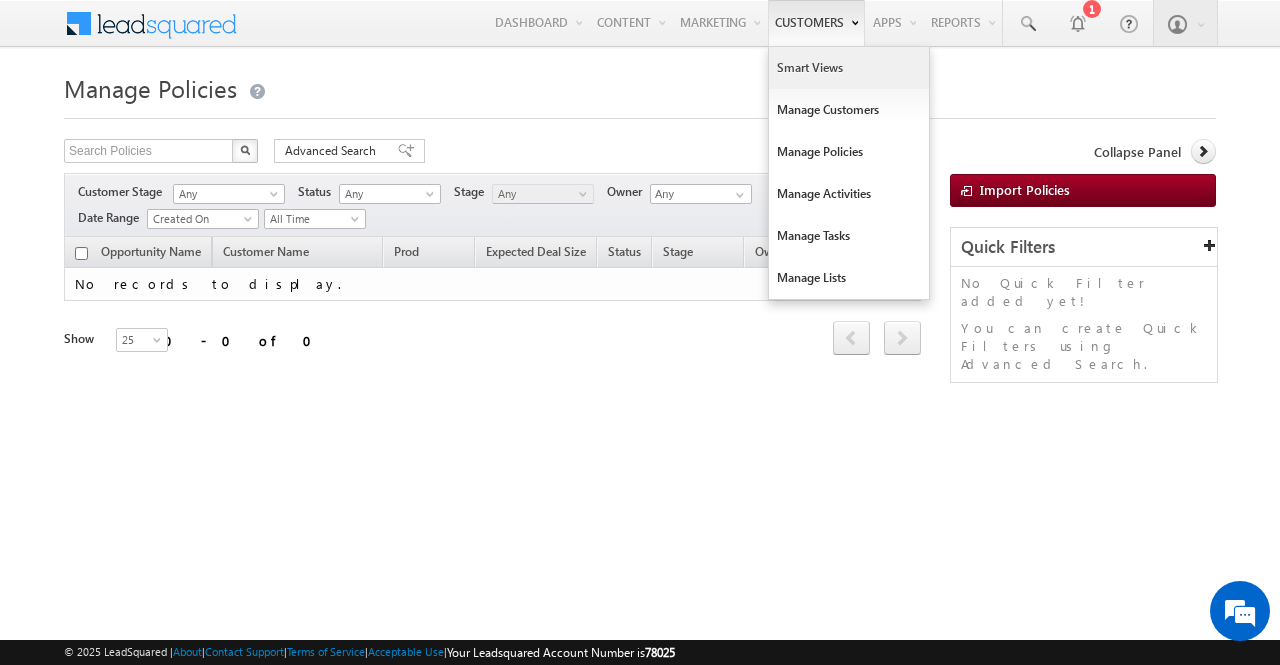 click on "Smart Views" at bounding box center [849, 68] 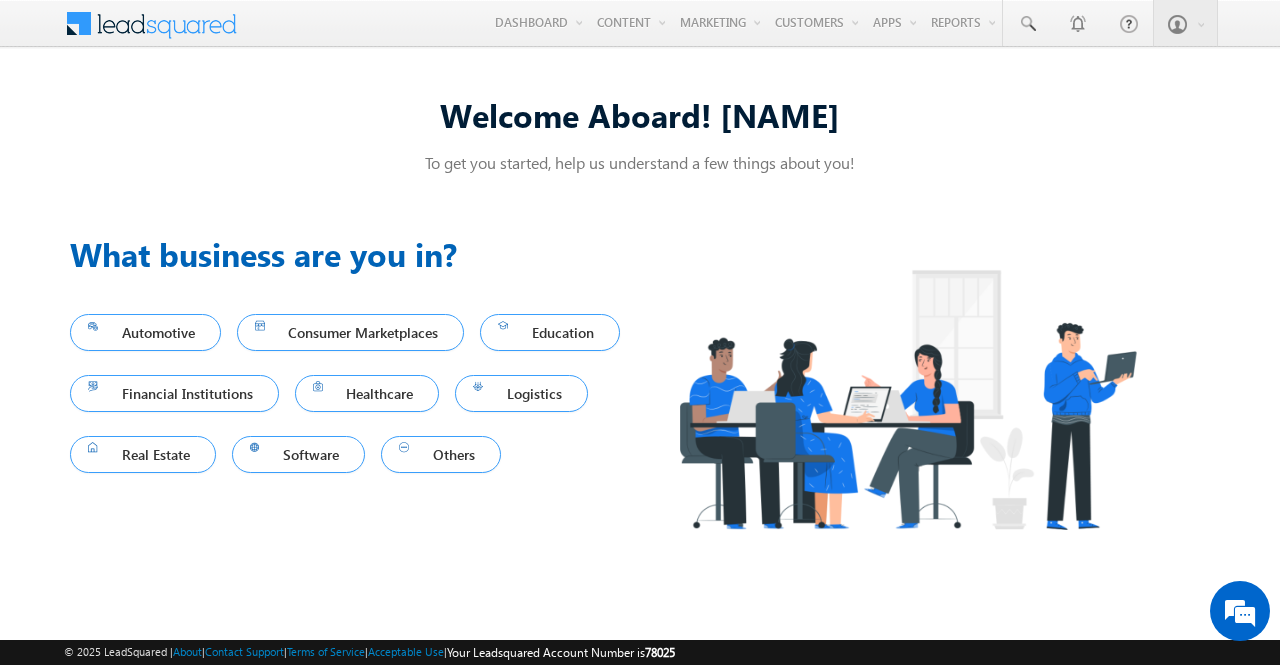 scroll, scrollTop: 0, scrollLeft: 0, axis: both 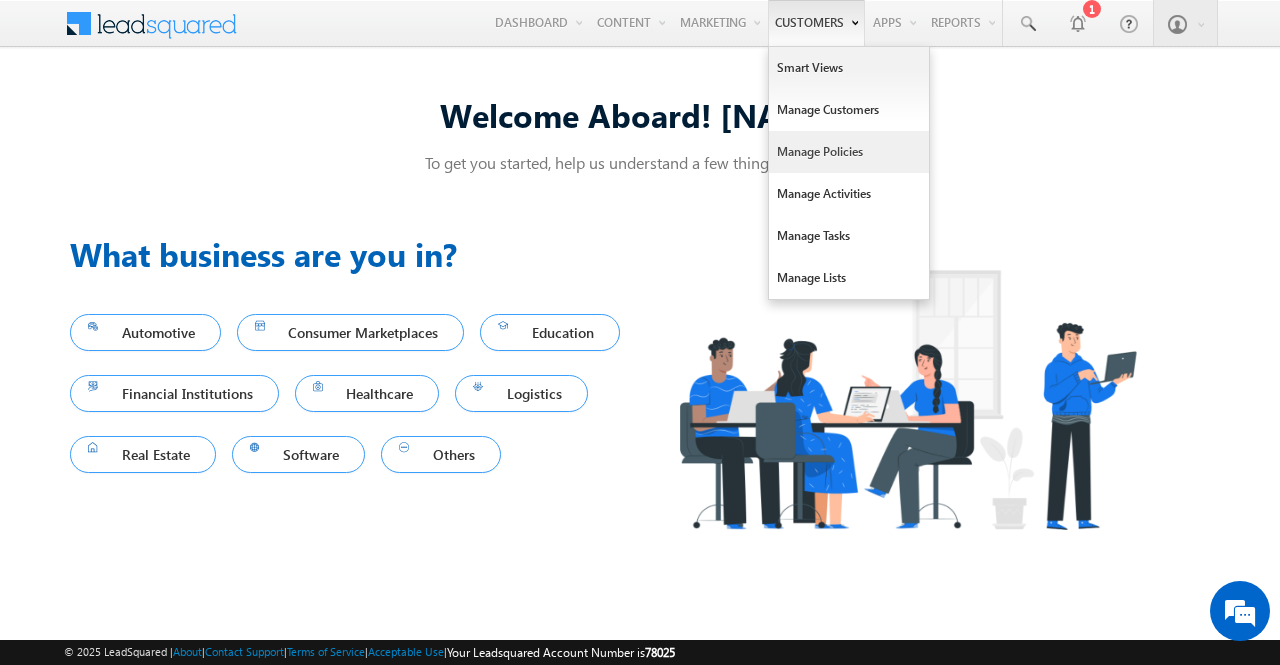 click on "Manage Policies" at bounding box center (849, 152) 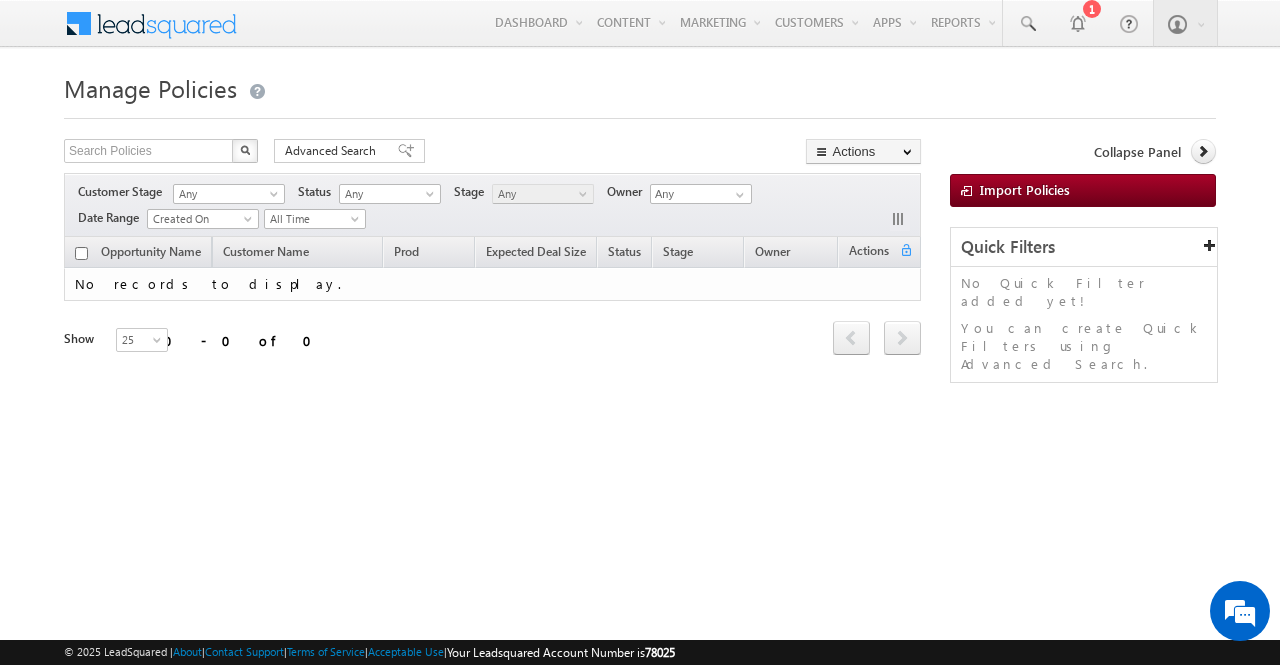 scroll, scrollTop: 0, scrollLeft: 0, axis: both 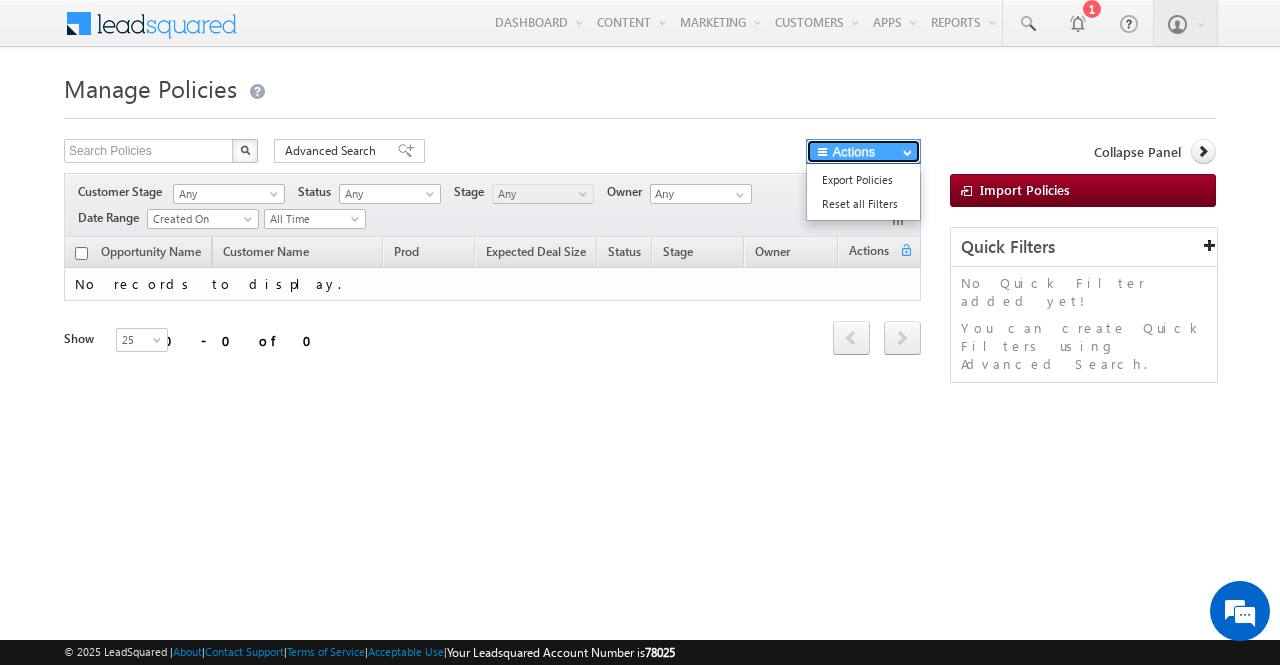 click on "Actions" at bounding box center [863, 151] 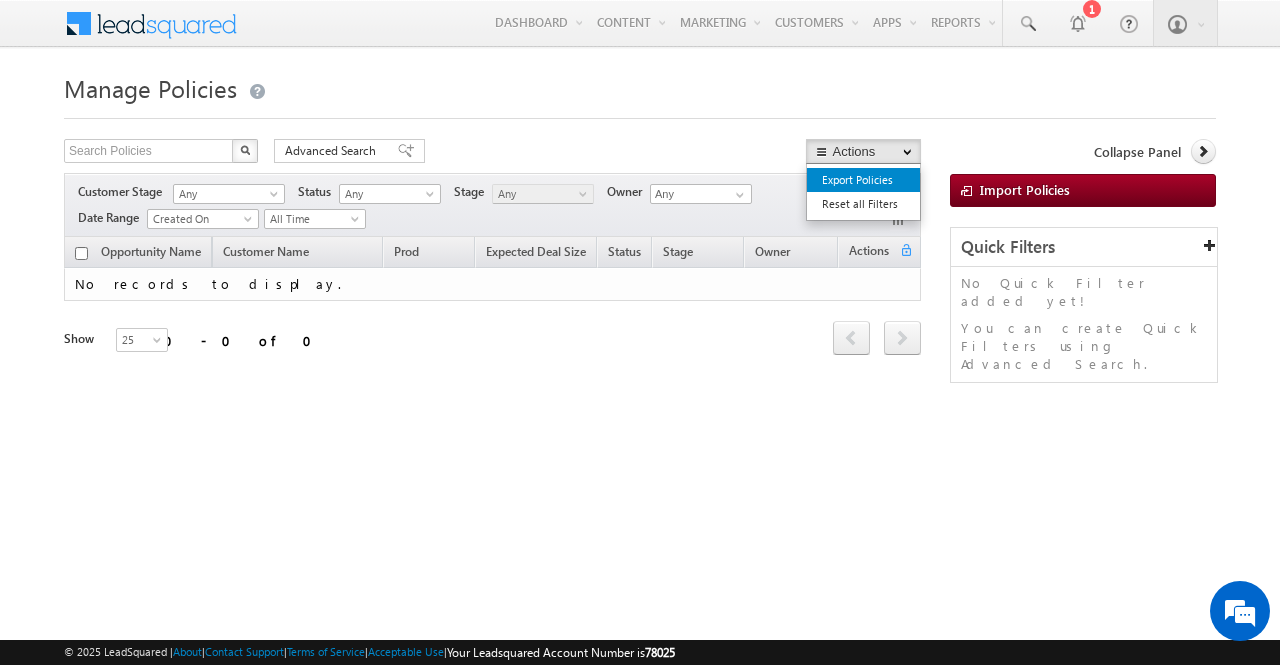 click on "Export Policies" at bounding box center (863, 180) 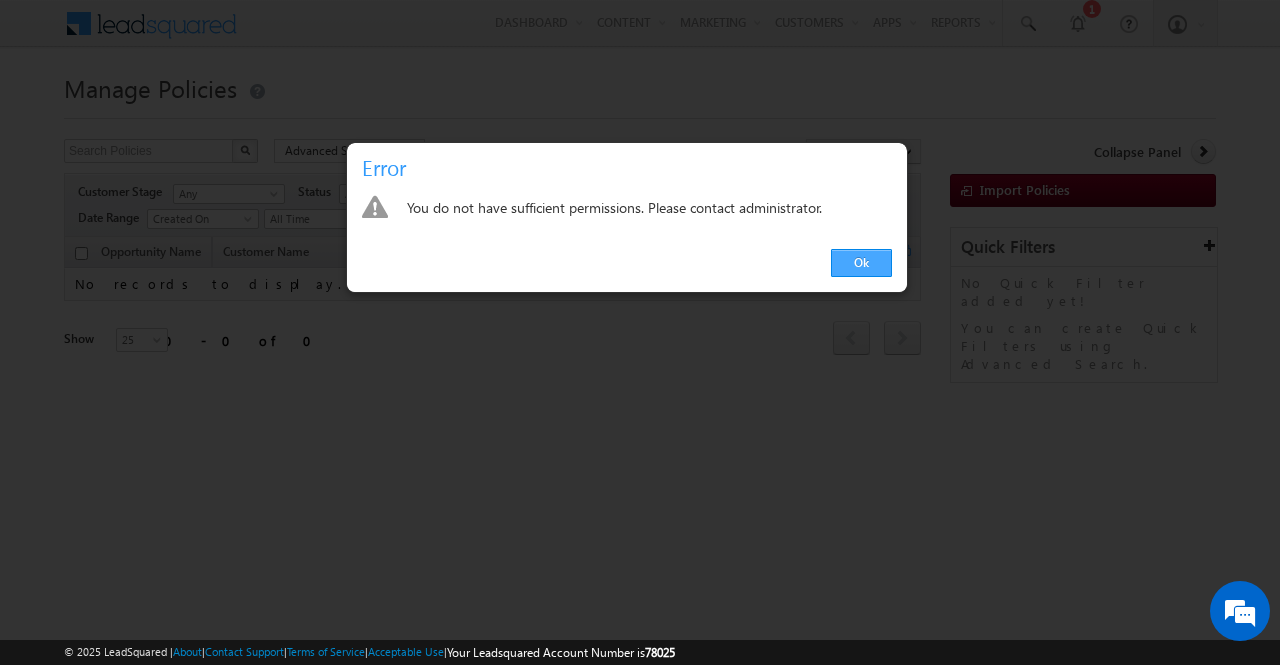 click on "Ok" at bounding box center (861, 263) 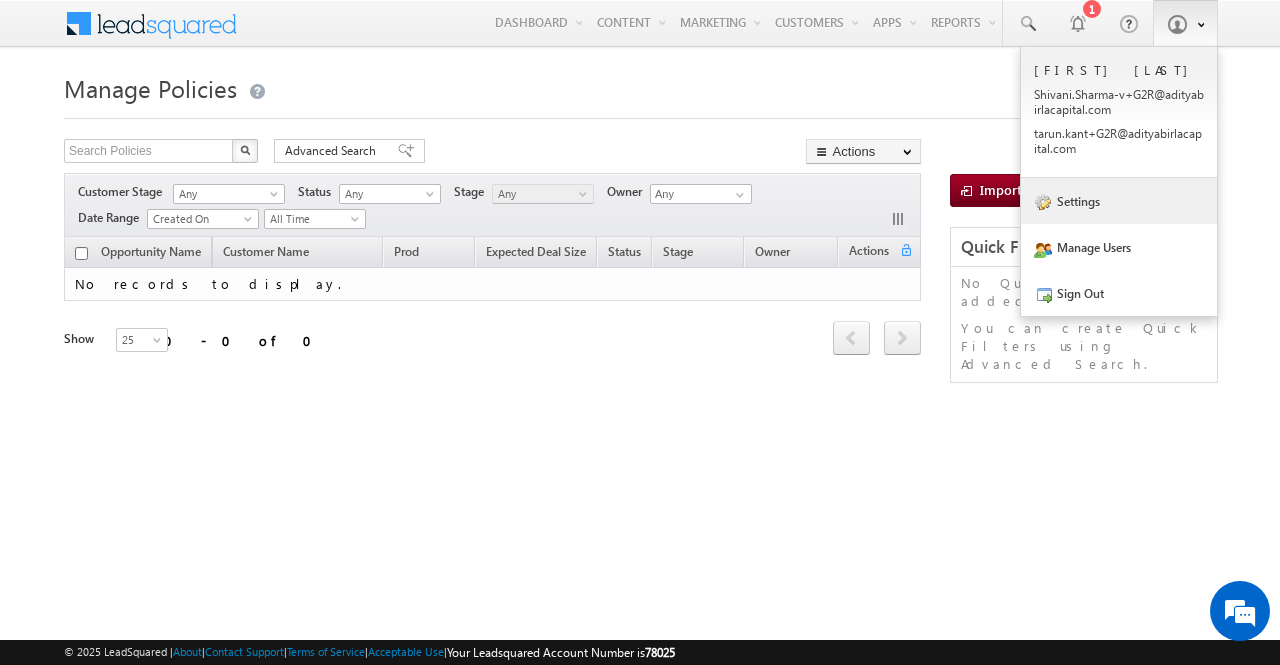 click on "Settings" at bounding box center [1119, 201] 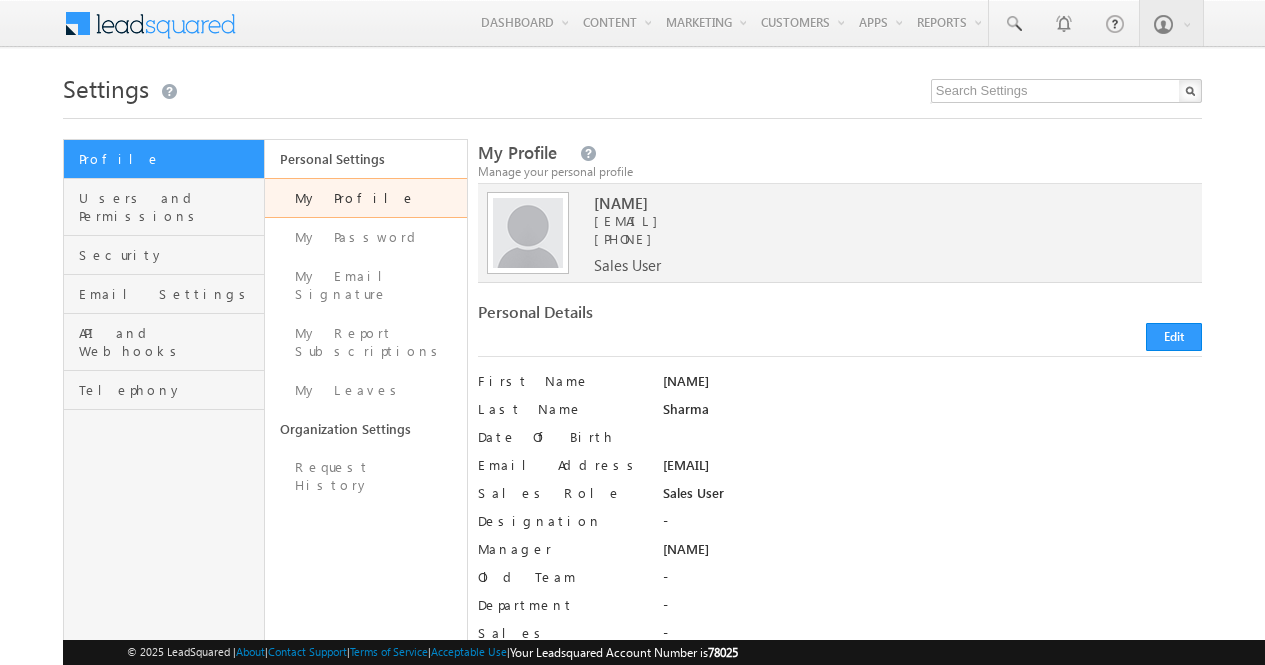 scroll, scrollTop: 0, scrollLeft: 0, axis: both 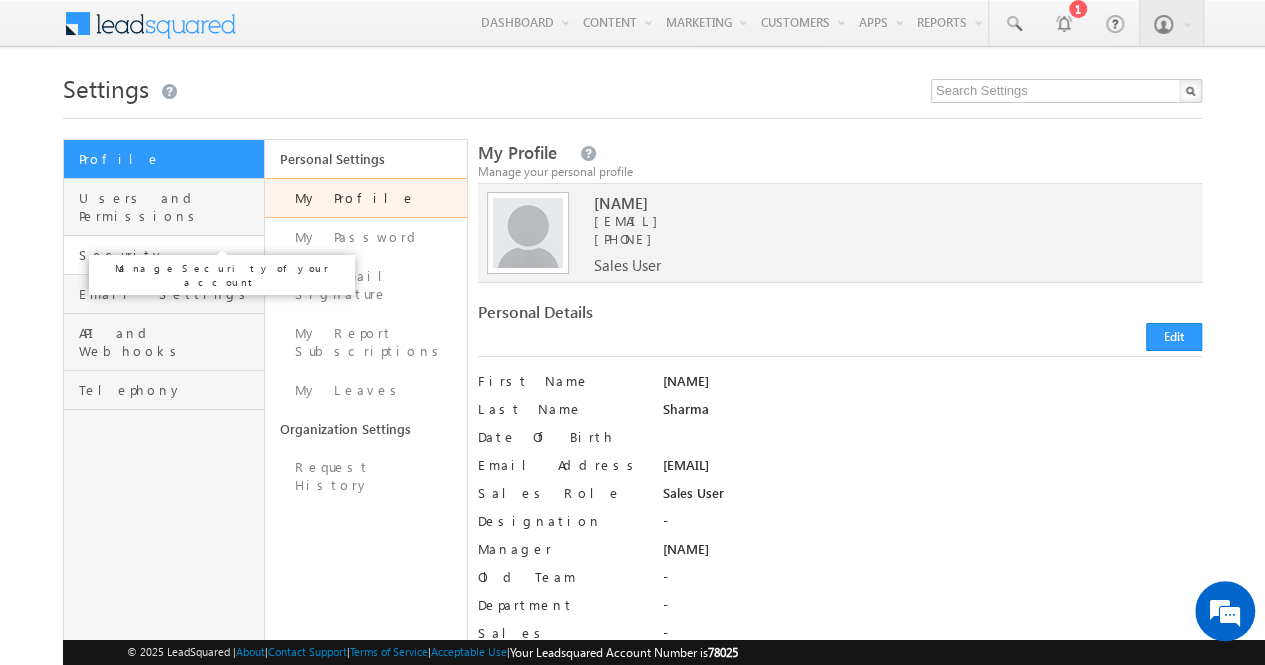 click on "Security" at bounding box center (169, 255) 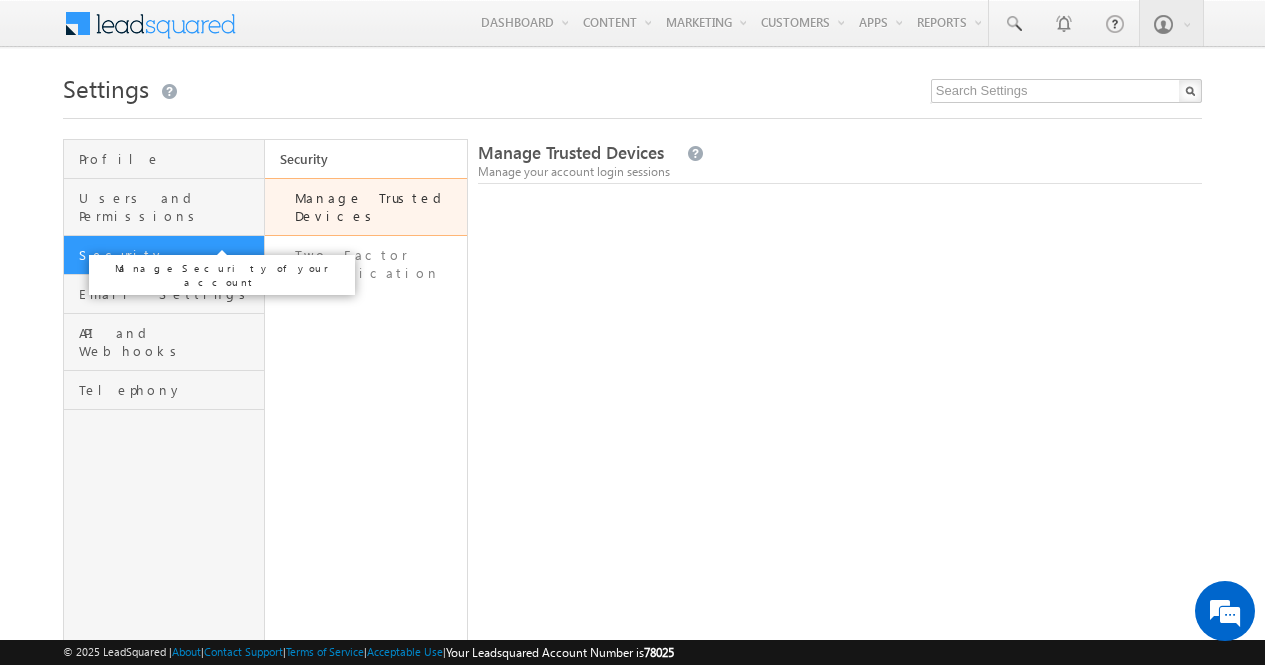 scroll, scrollTop: 0, scrollLeft: 0, axis: both 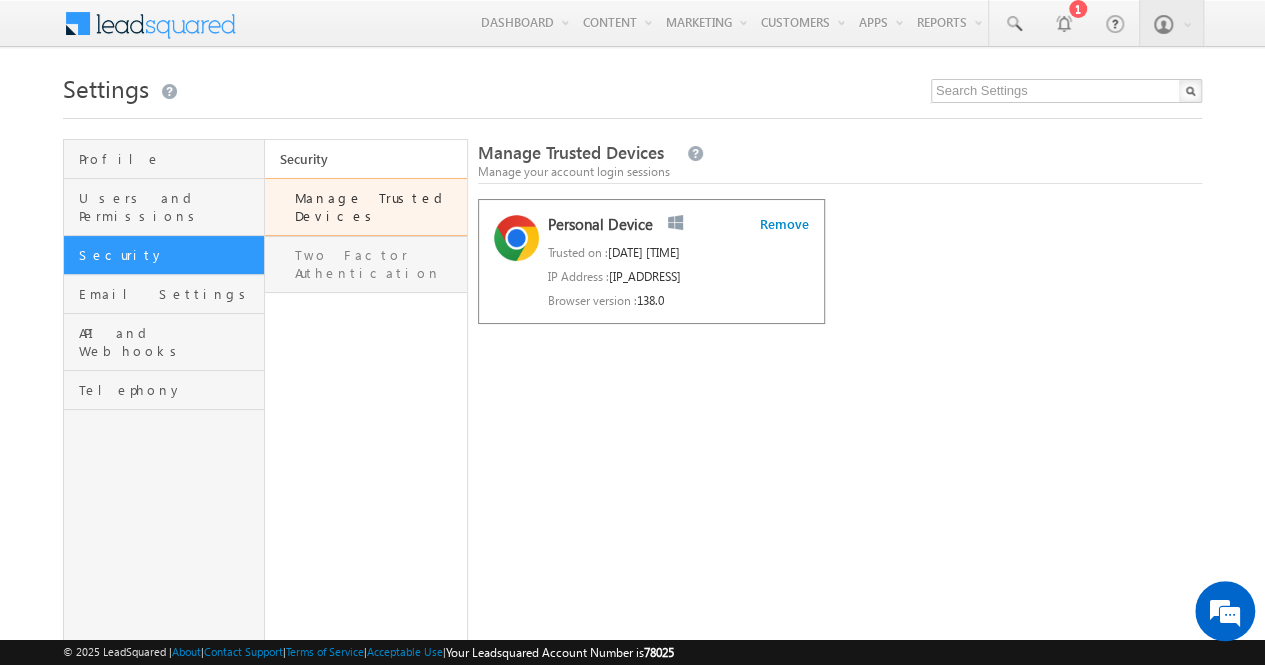 click on "Two Factor Authentication" at bounding box center [365, 264] 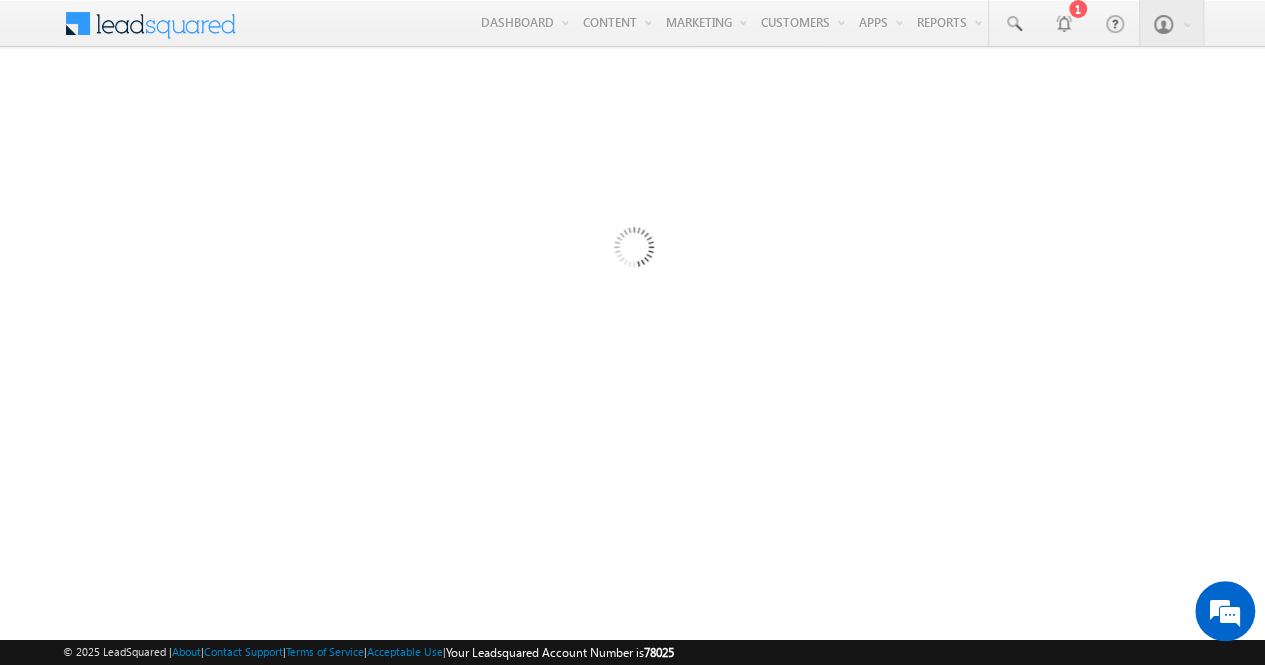 scroll, scrollTop: 0, scrollLeft: 0, axis: both 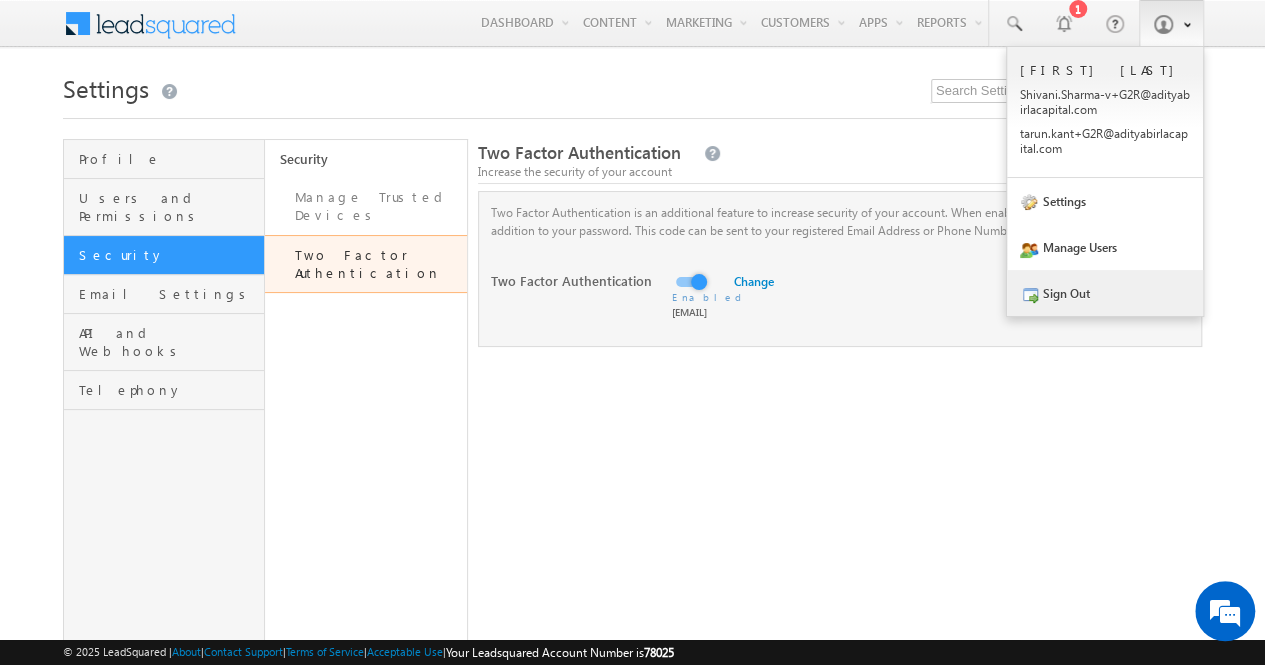 click on "Sign Out" at bounding box center [1105, 293] 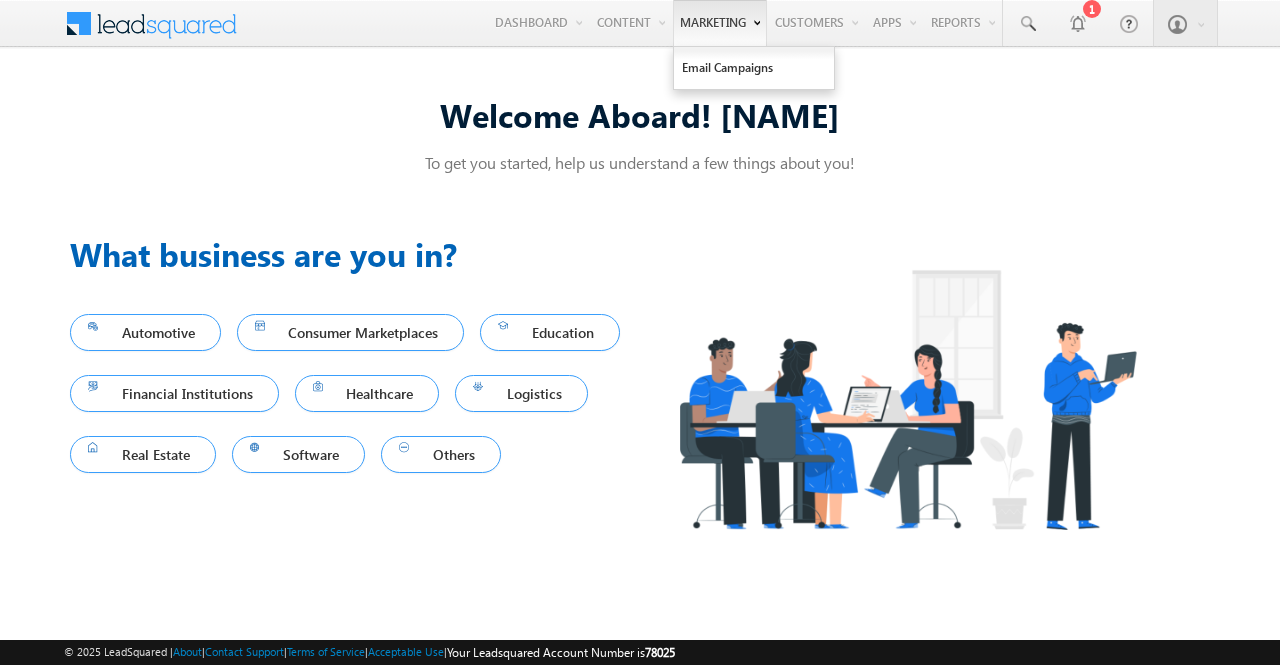 scroll, scrollTop: 0, scrollLeft: 0, axis: both 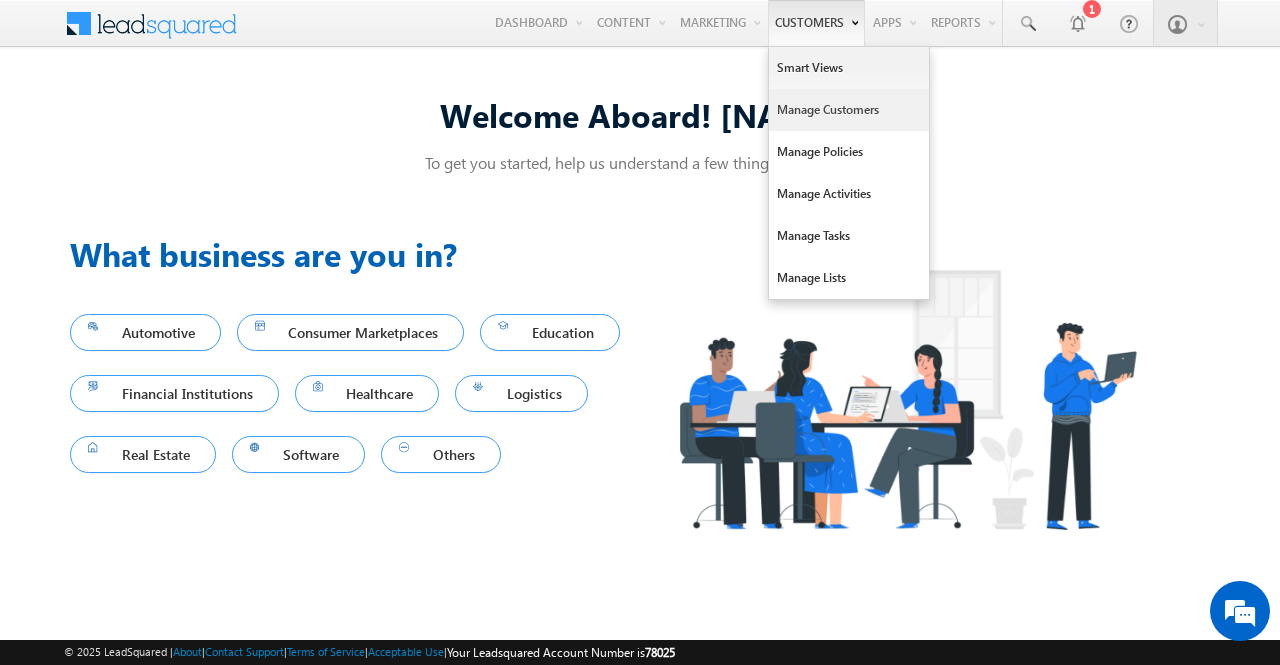 click on "Manage Customers" at bounding box center [849, 110] 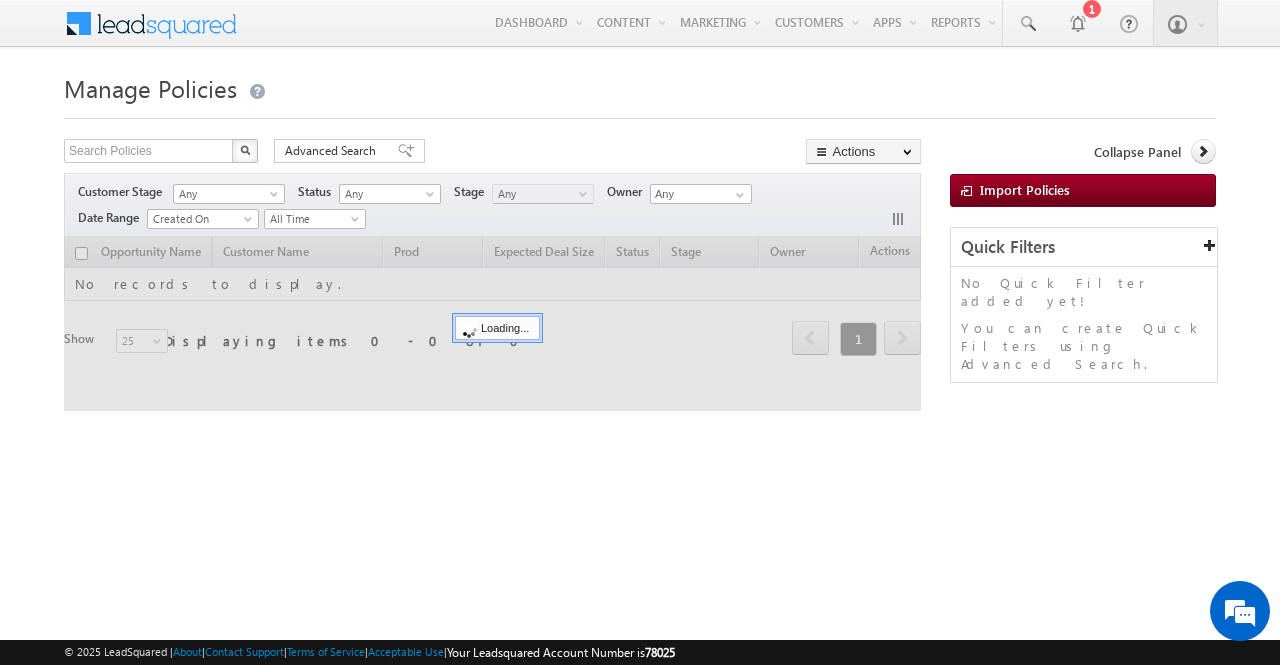 scroll, scrollTop: 0, scrollLeft: 0, axis: both 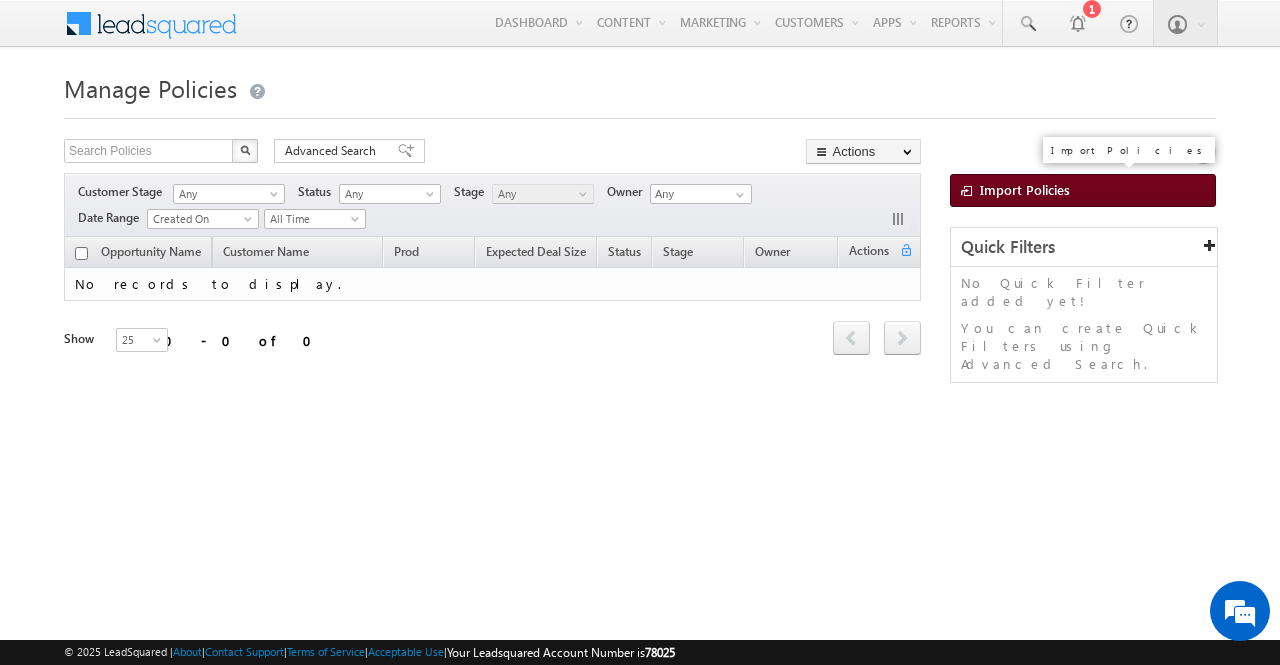 click on "Import Policies" at bounding box center [1025, 189] 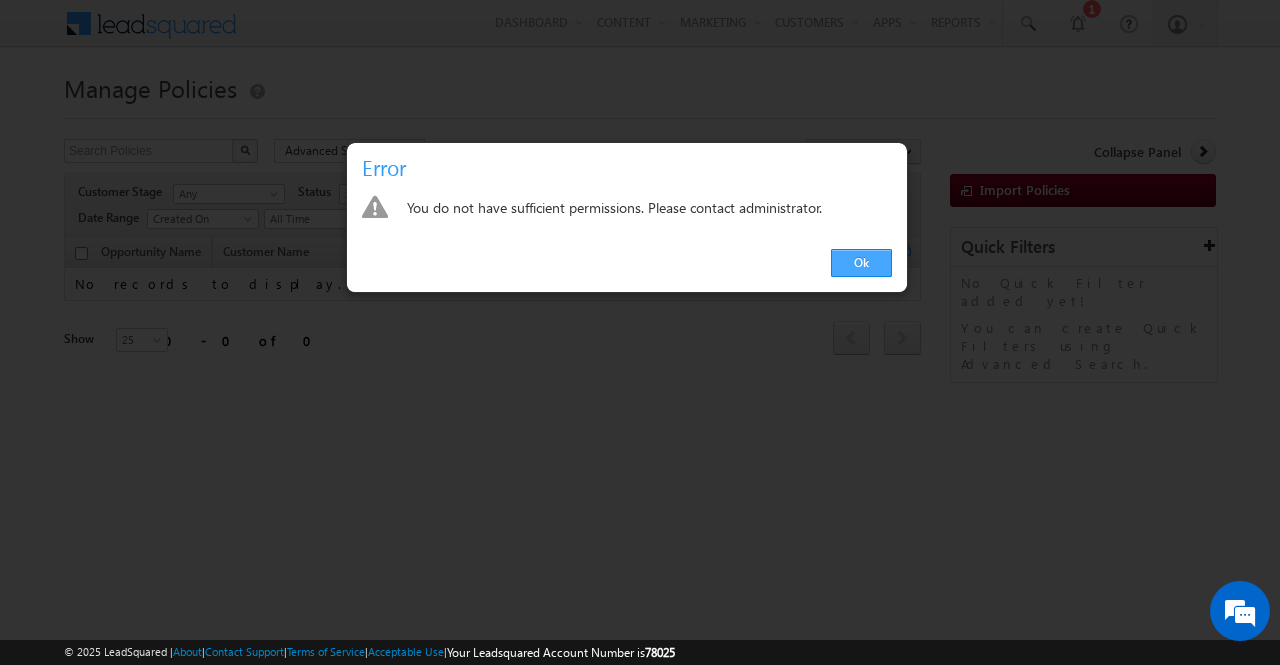 click on "Ok" at bounding box center (861, 263) 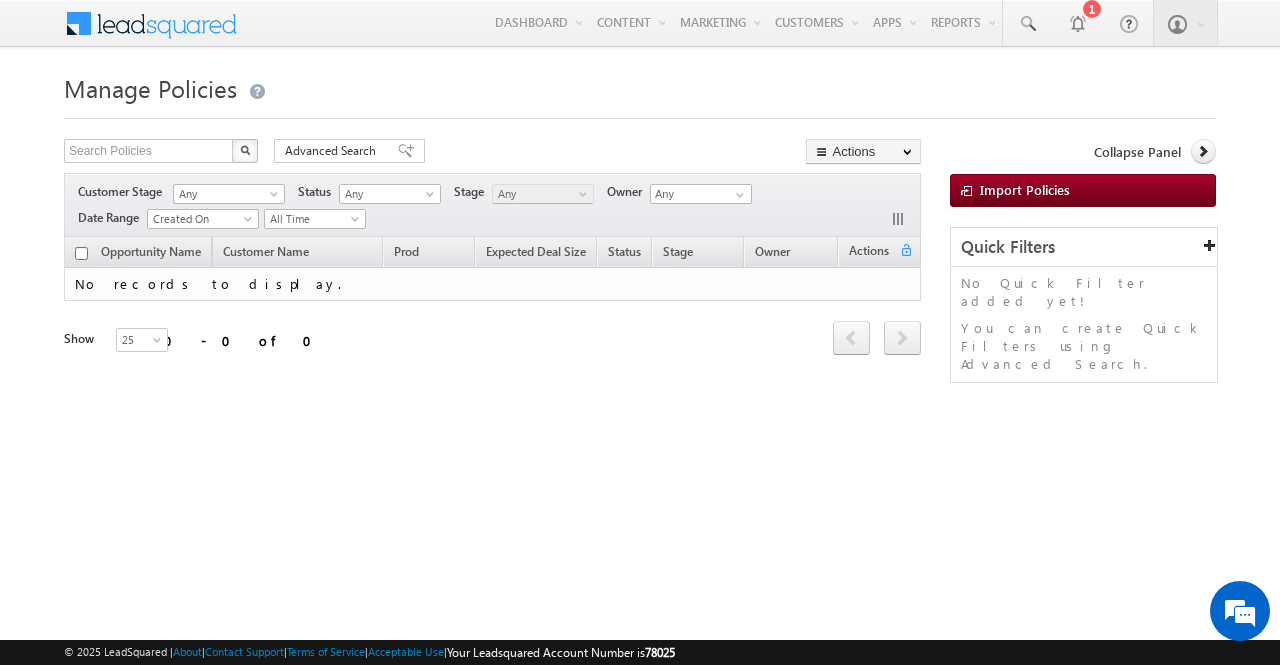 scroll, scrollTop: 0, scrollLeft: 0, axis: both 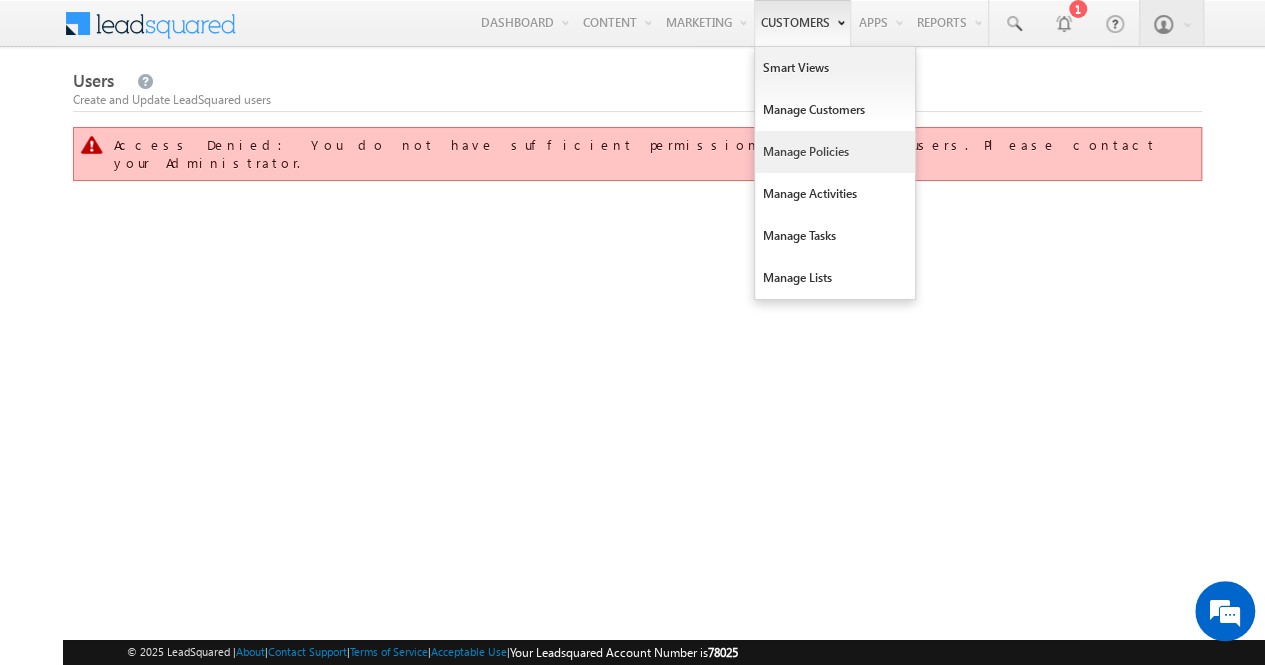 click on "Manage Policies" at bounding box center [835, 152] 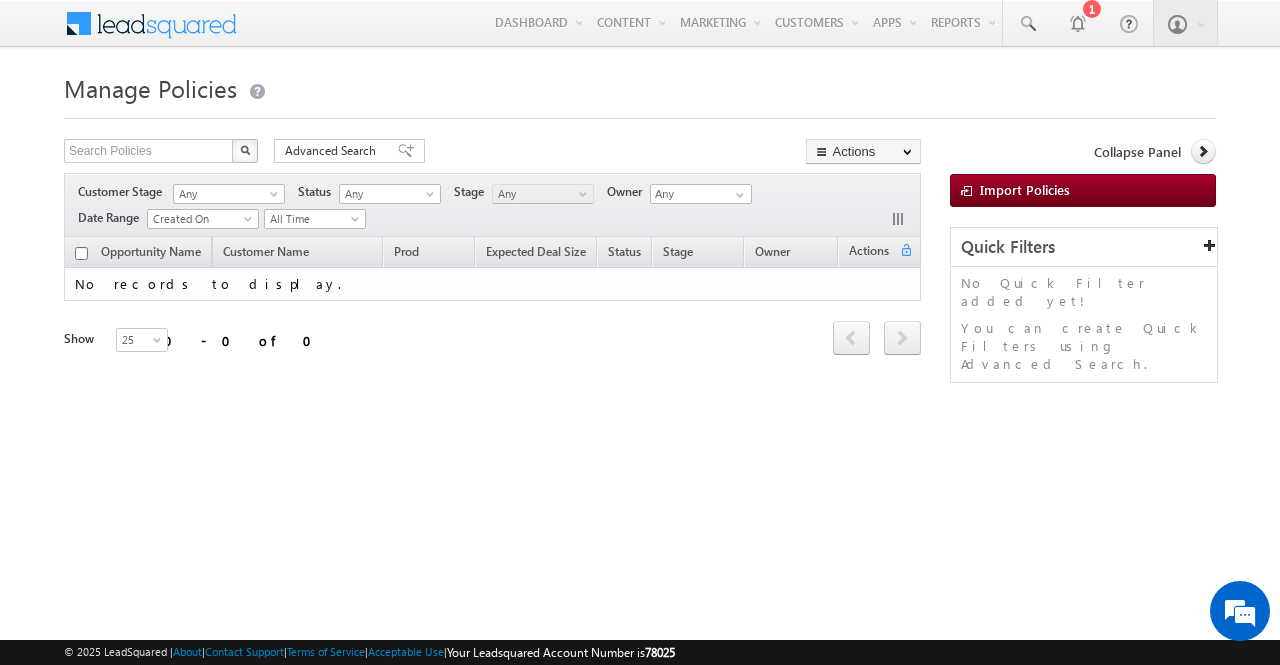 scroll, scrollTop: 0, scrollLeft: 0, axis: both 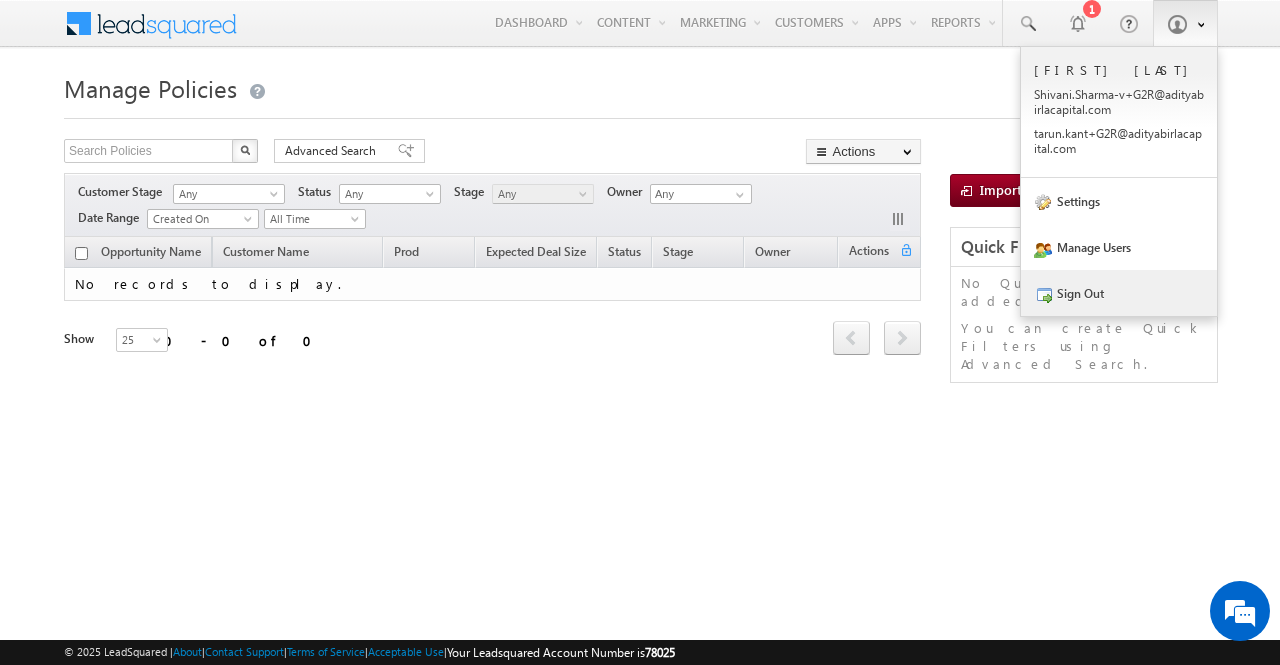 click on "Sign Out" at bounding box center (1119, 293) 